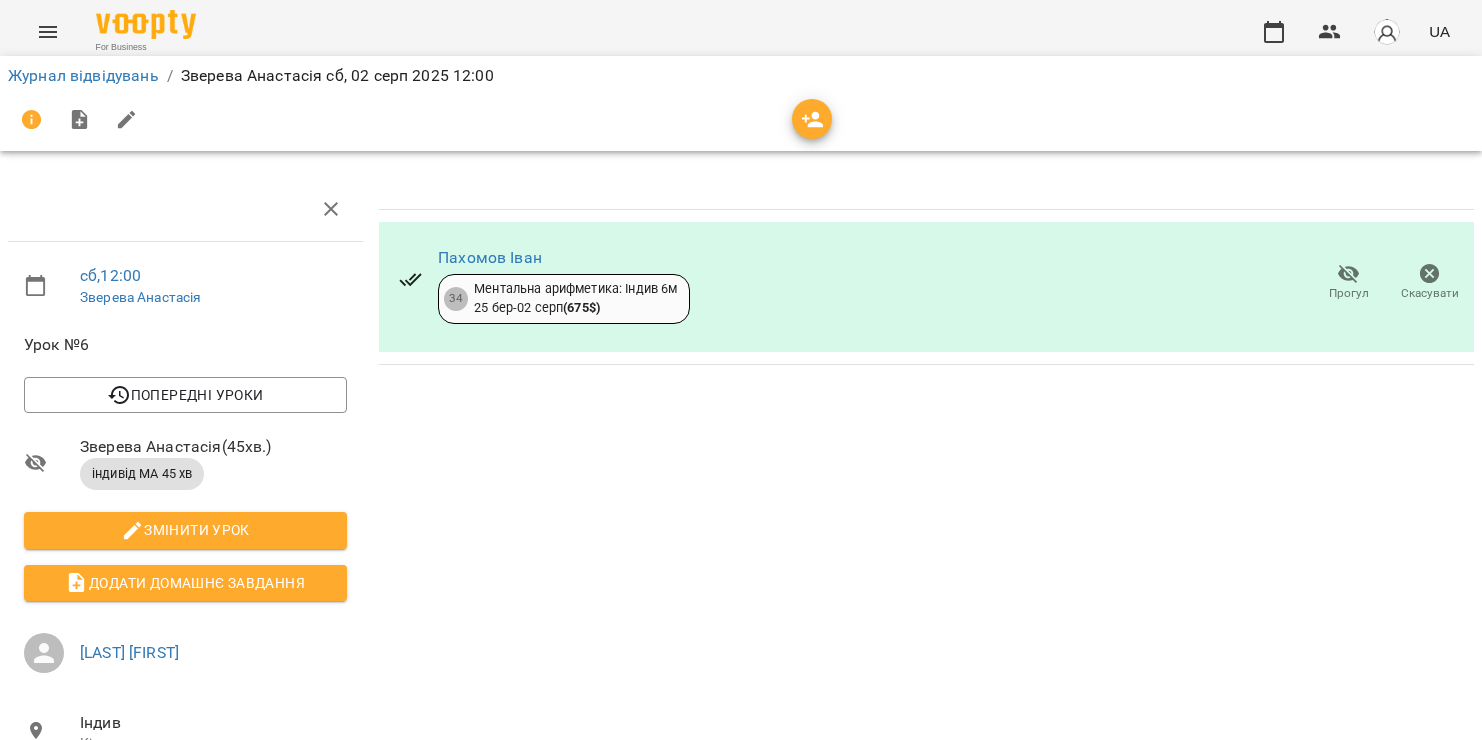 scroll, scrollTop: 0, scrollLeft: 0, axis: both 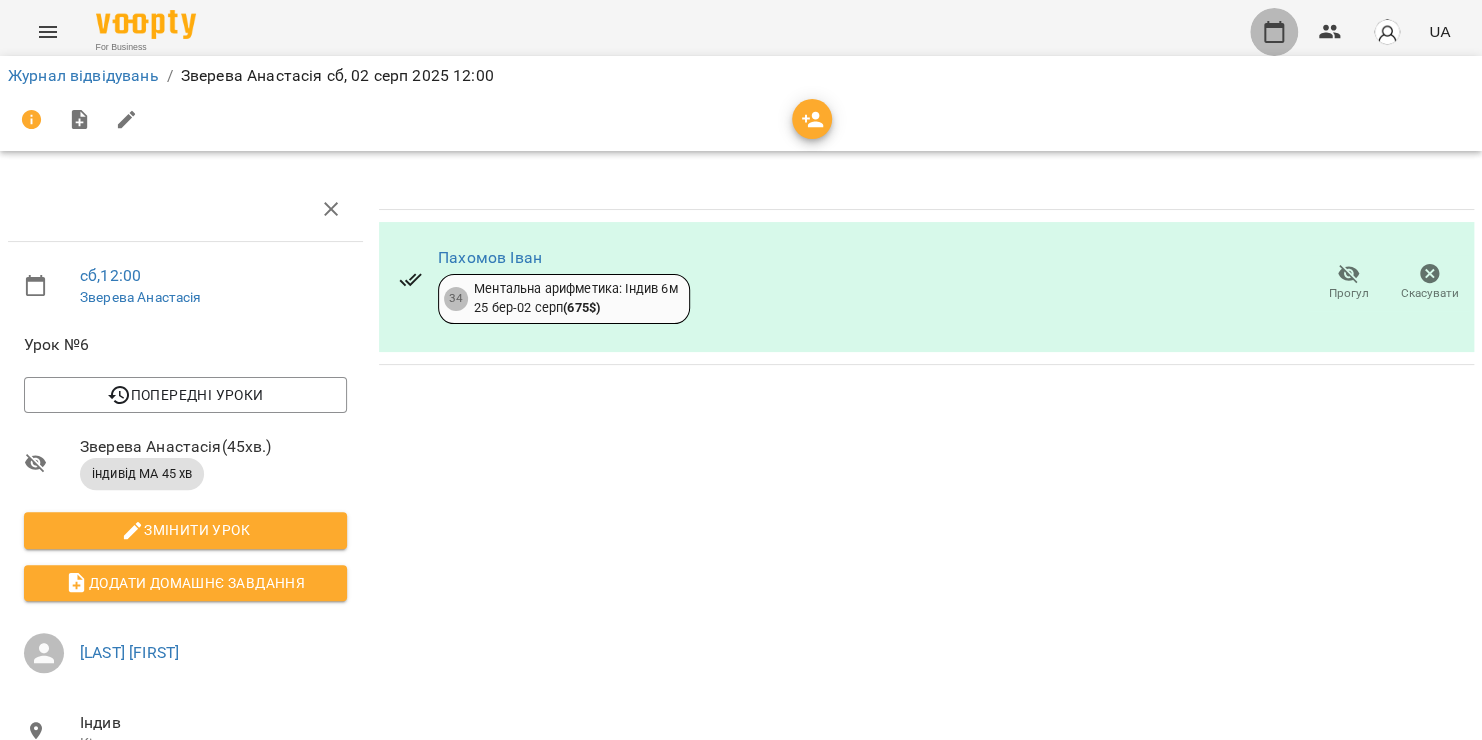click 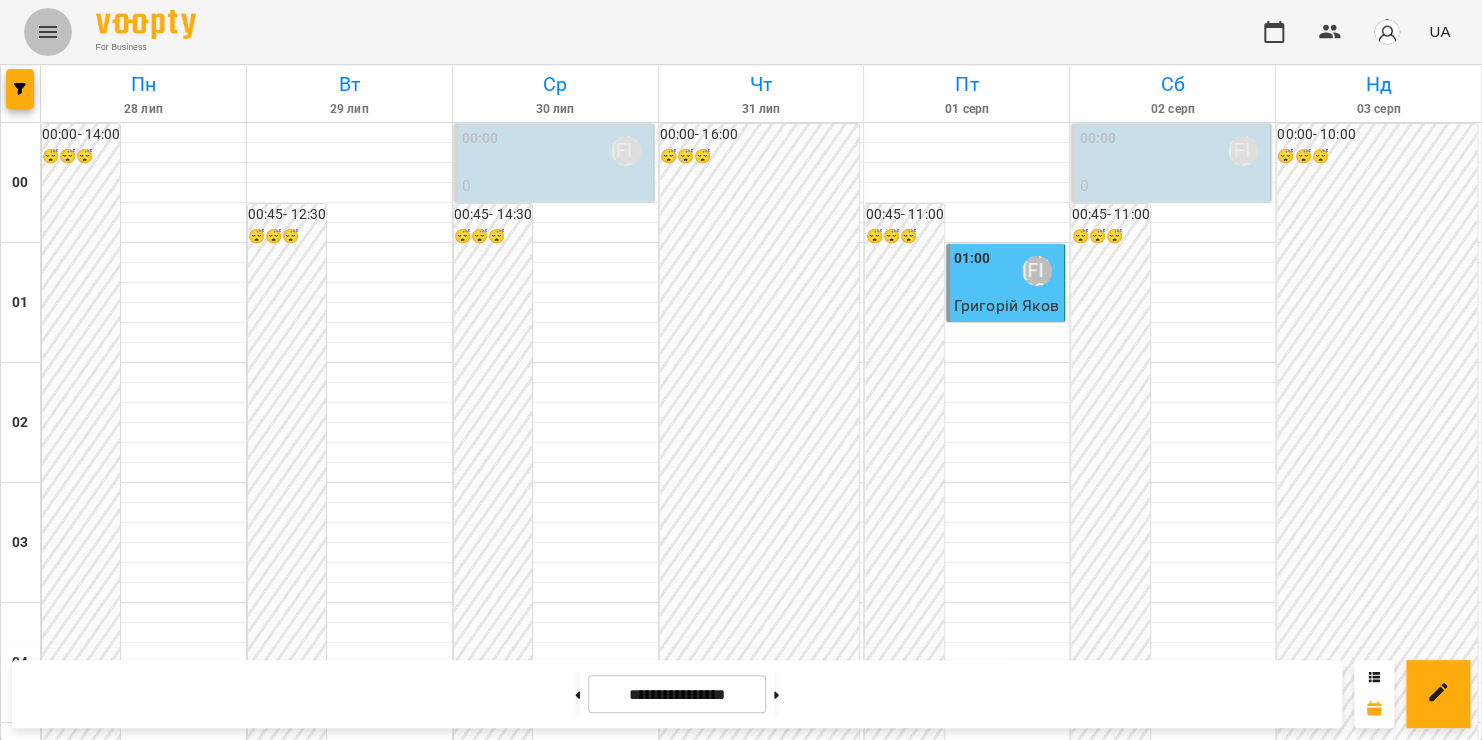 click 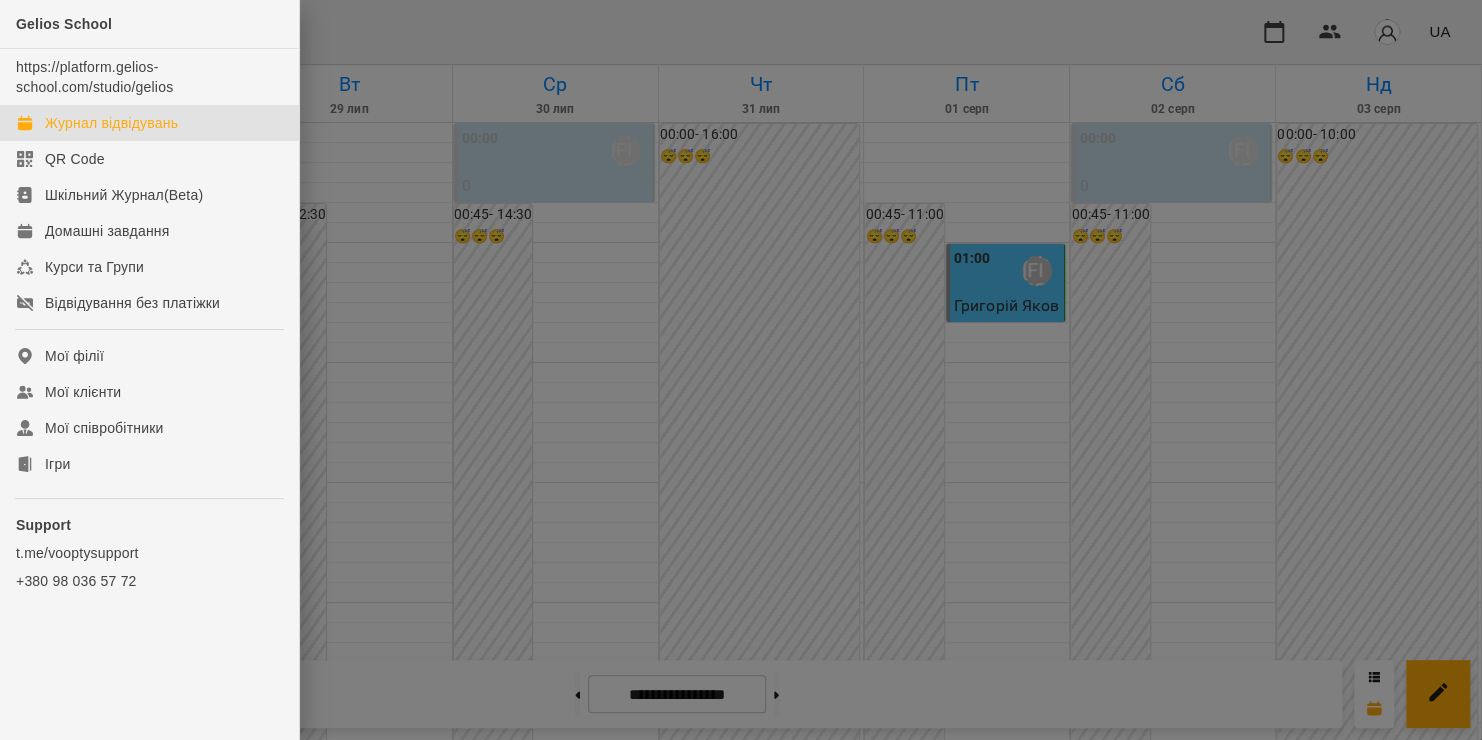 click at bounding box center [741, 370] 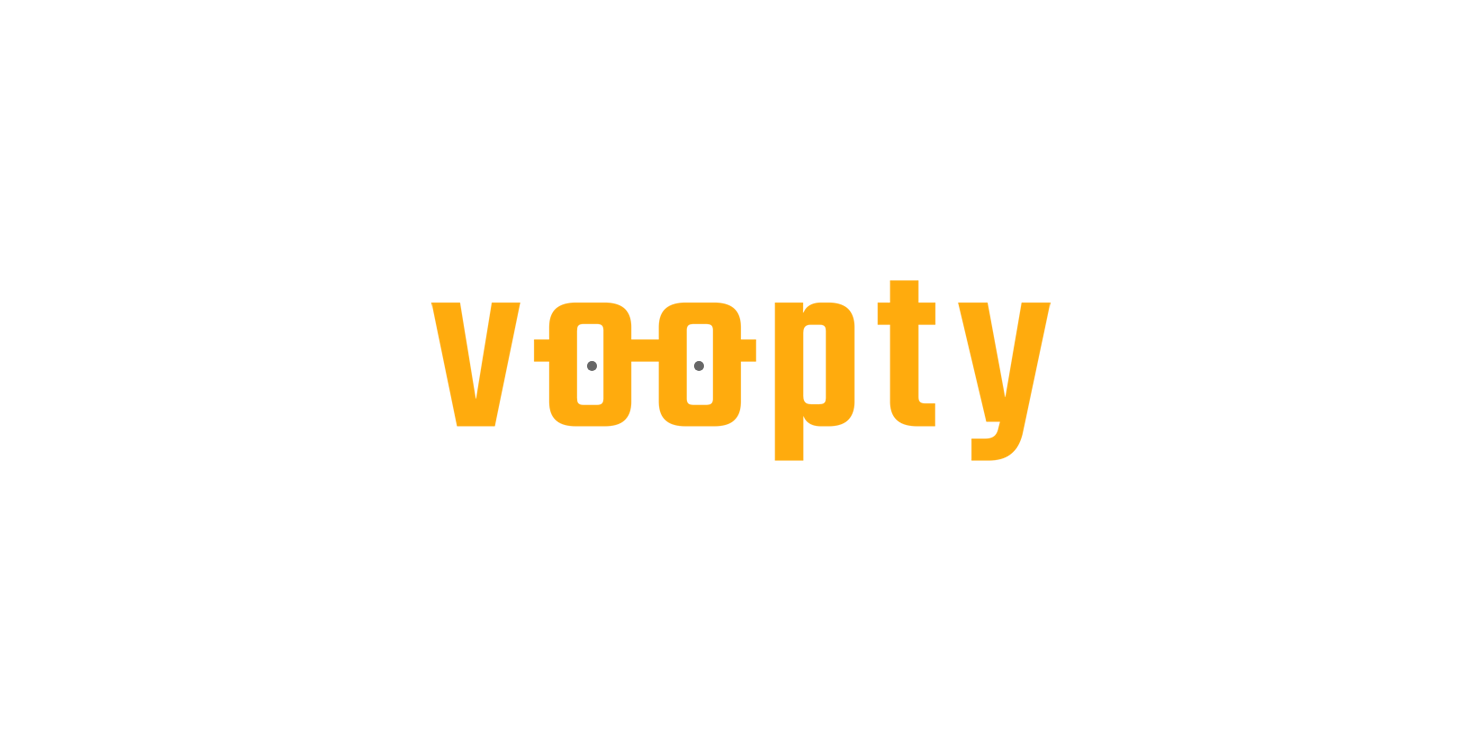 scroll, scrollTop: 0, scrollLeft: 0, axis: both 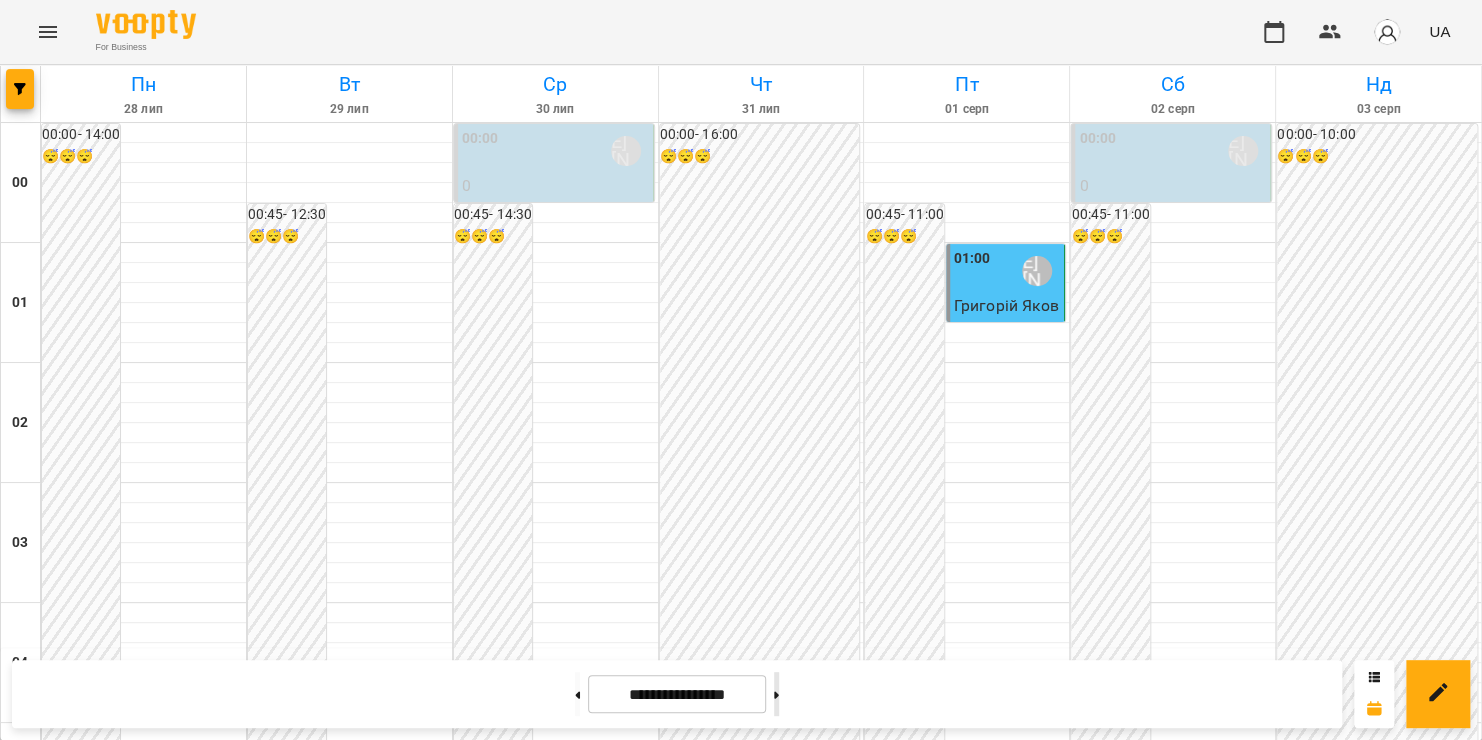 click at bounding box center (776, 694) 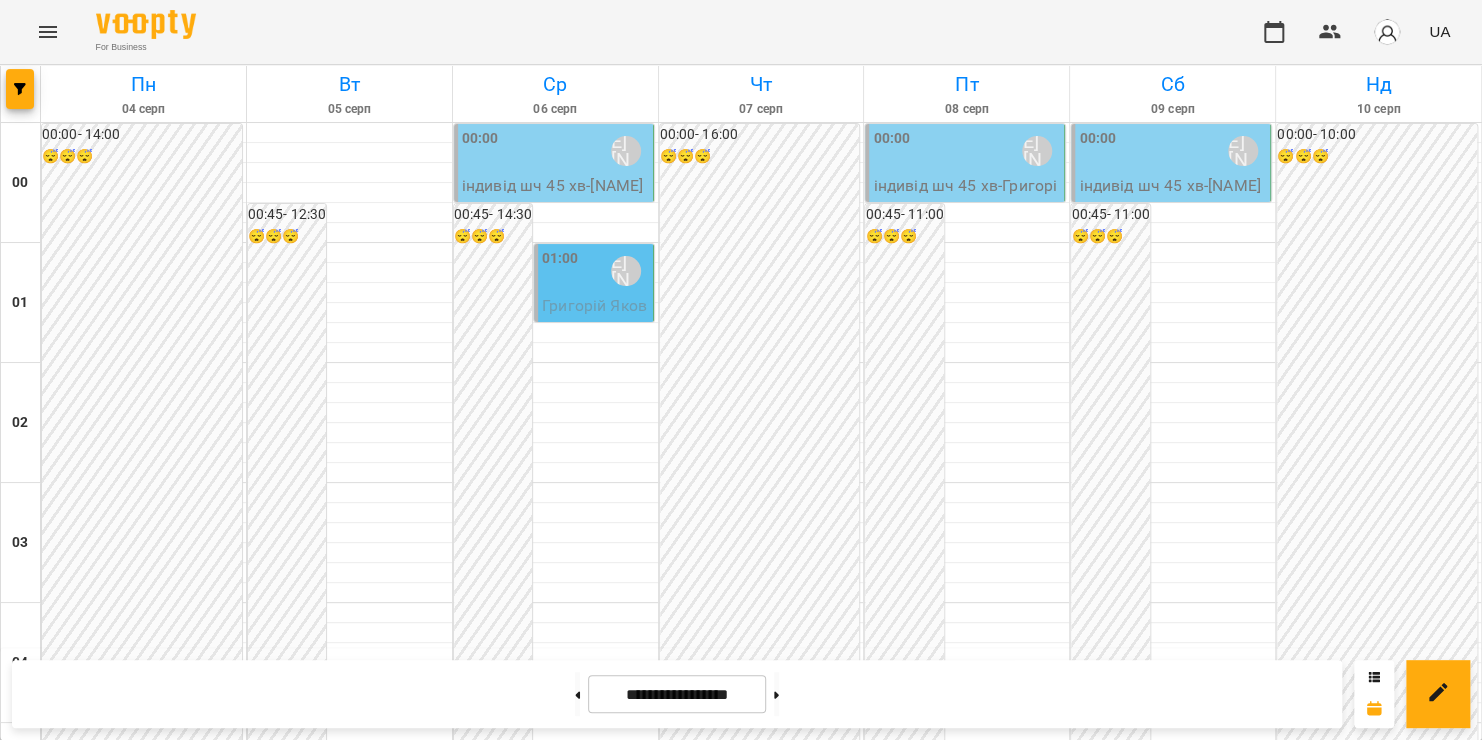 scroll, scrollTop: 1605, scrollLeft: 0, axis: vertical 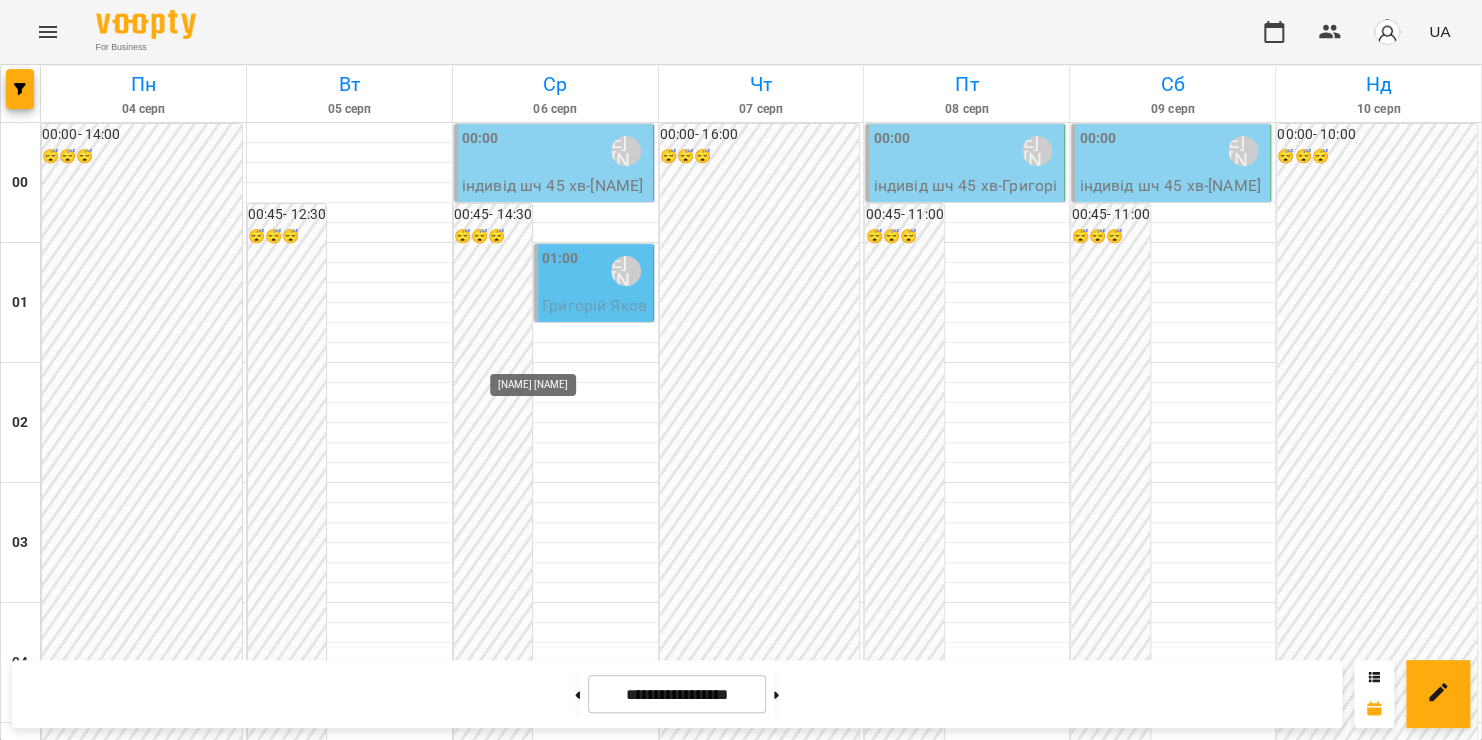 click on "[LAST] [FIRST]" at bounding box center [545, 1951] 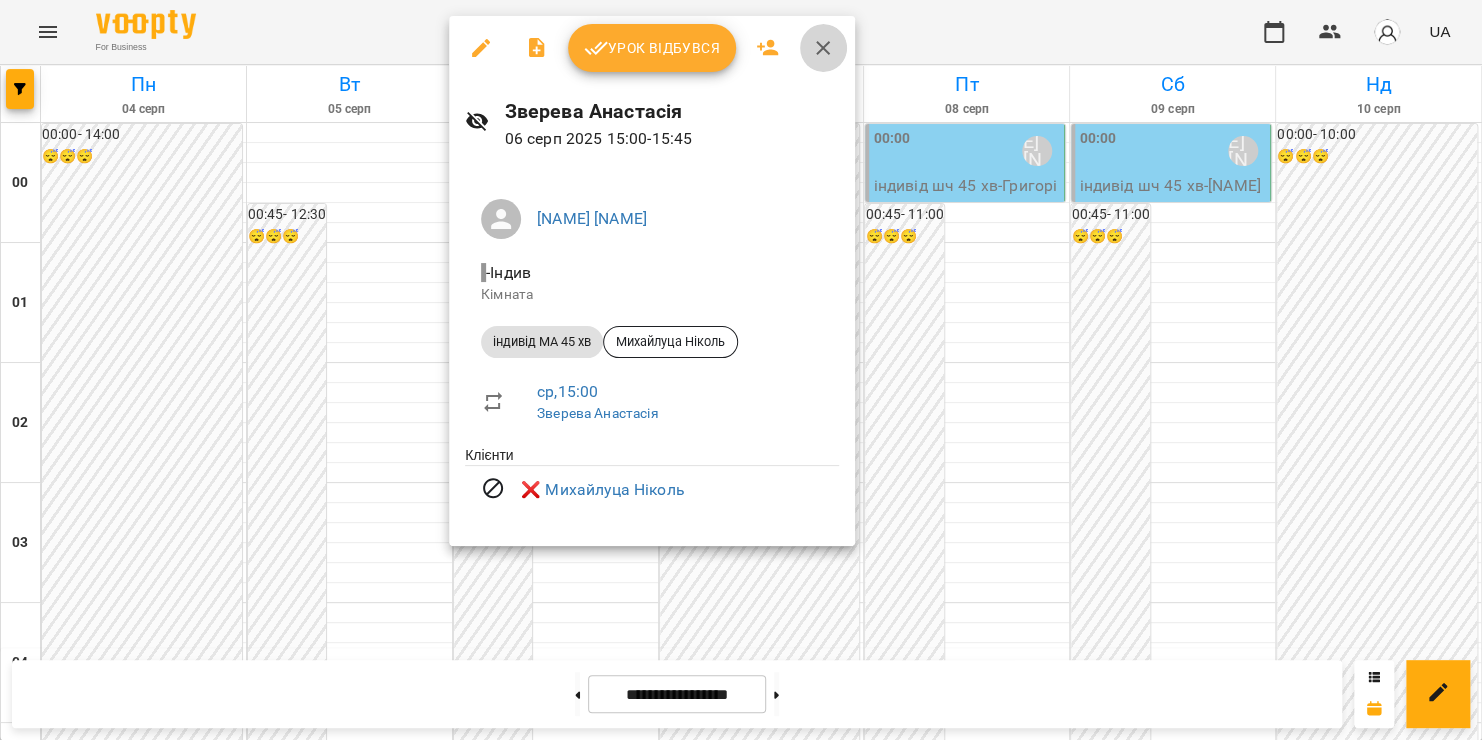 click 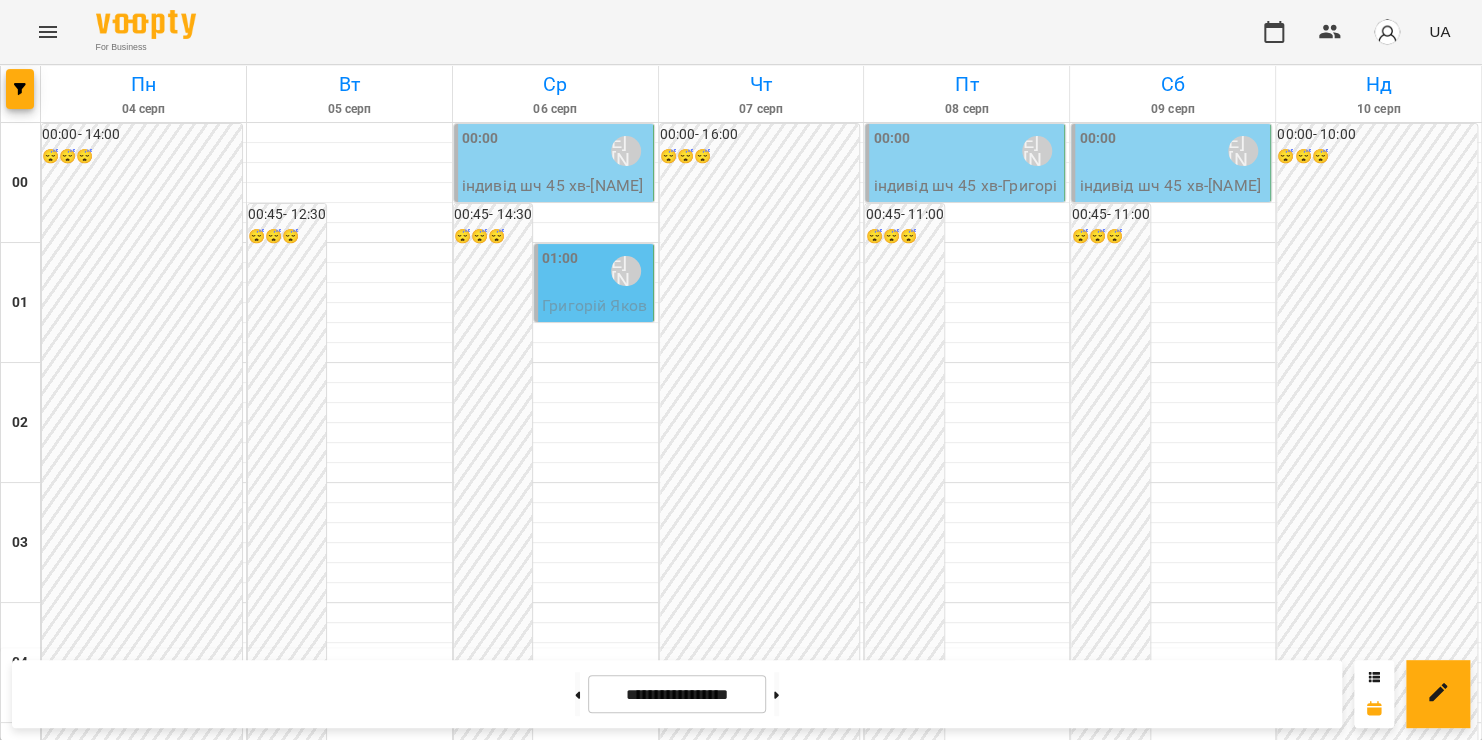 scroll, scrollTop: 2348, scrollLeft: 0, axis: vertical 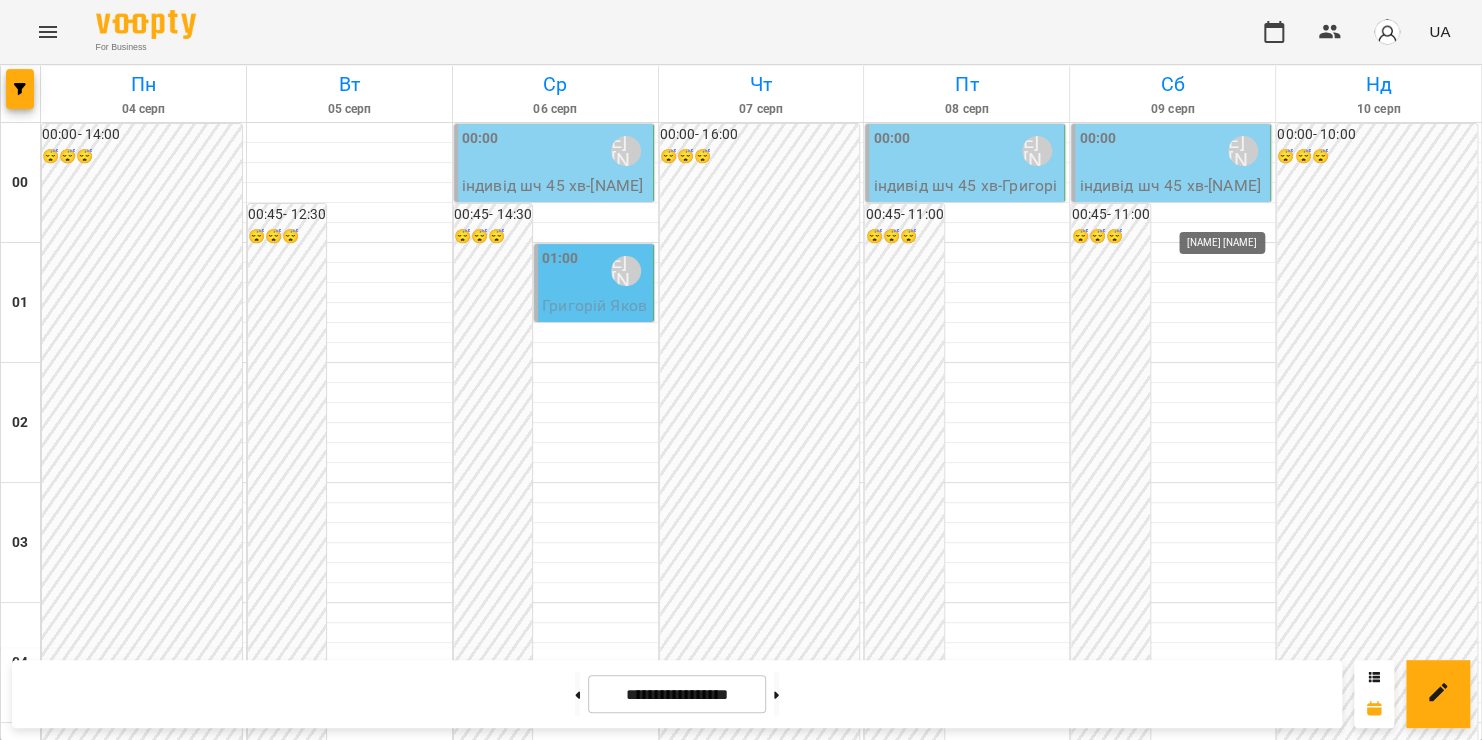 click on "[LAST] [FIRST]" at bounding box center (1243, 2551) 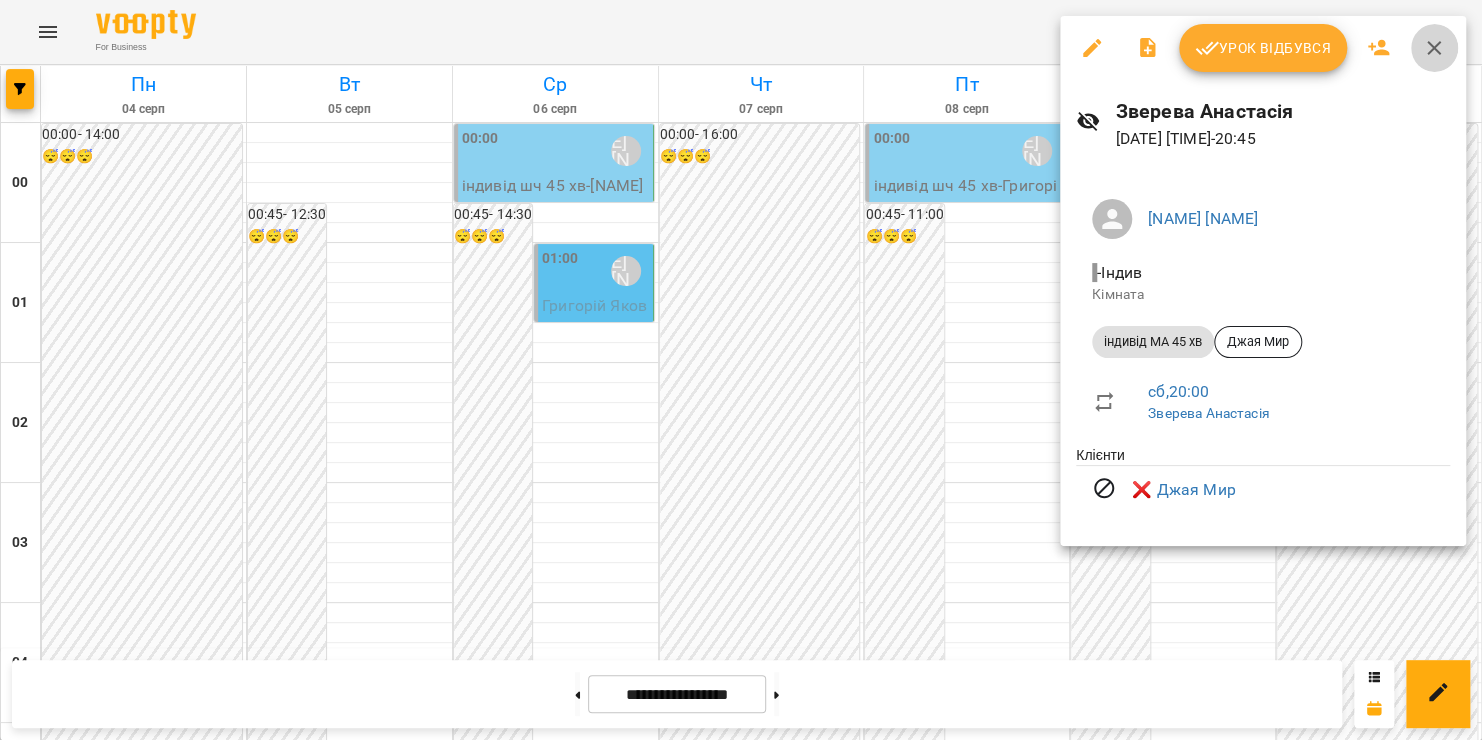 click 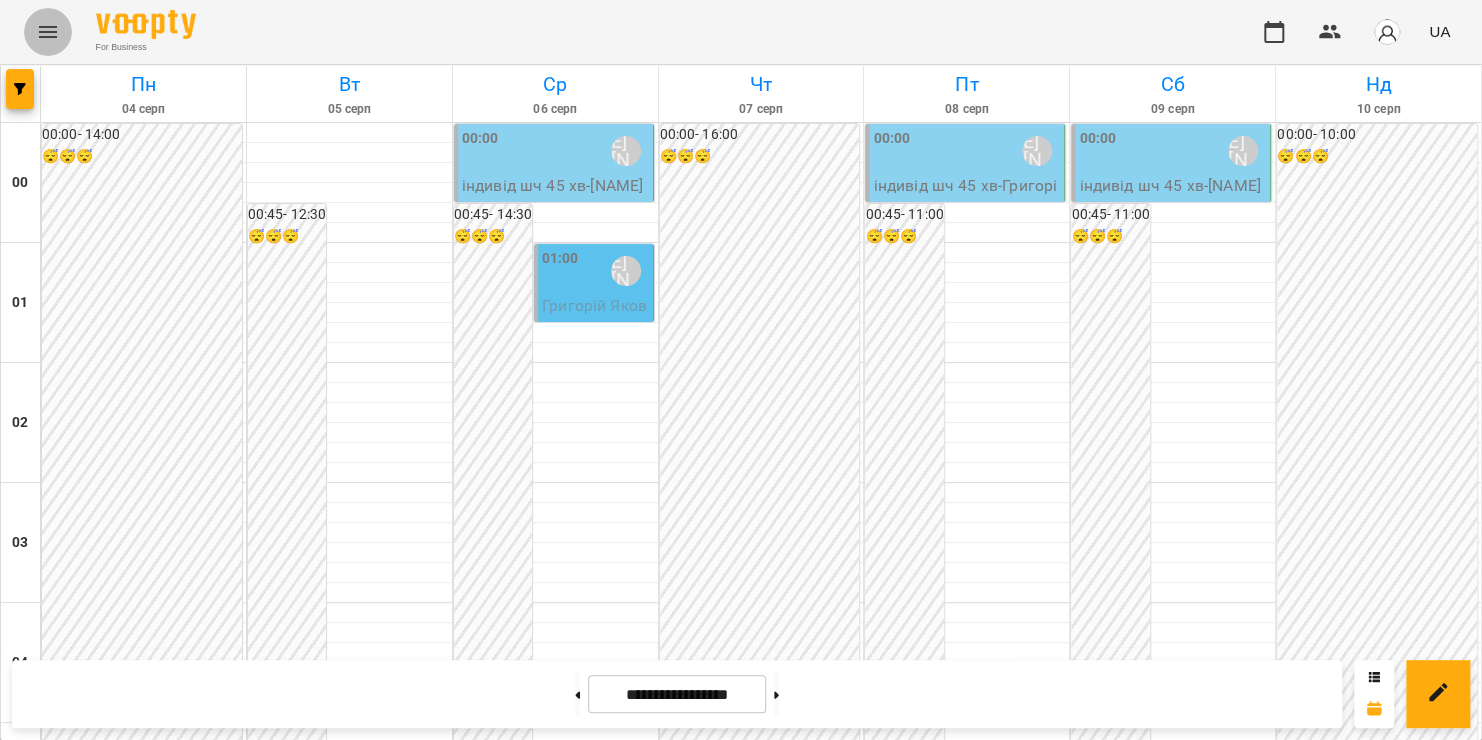 click 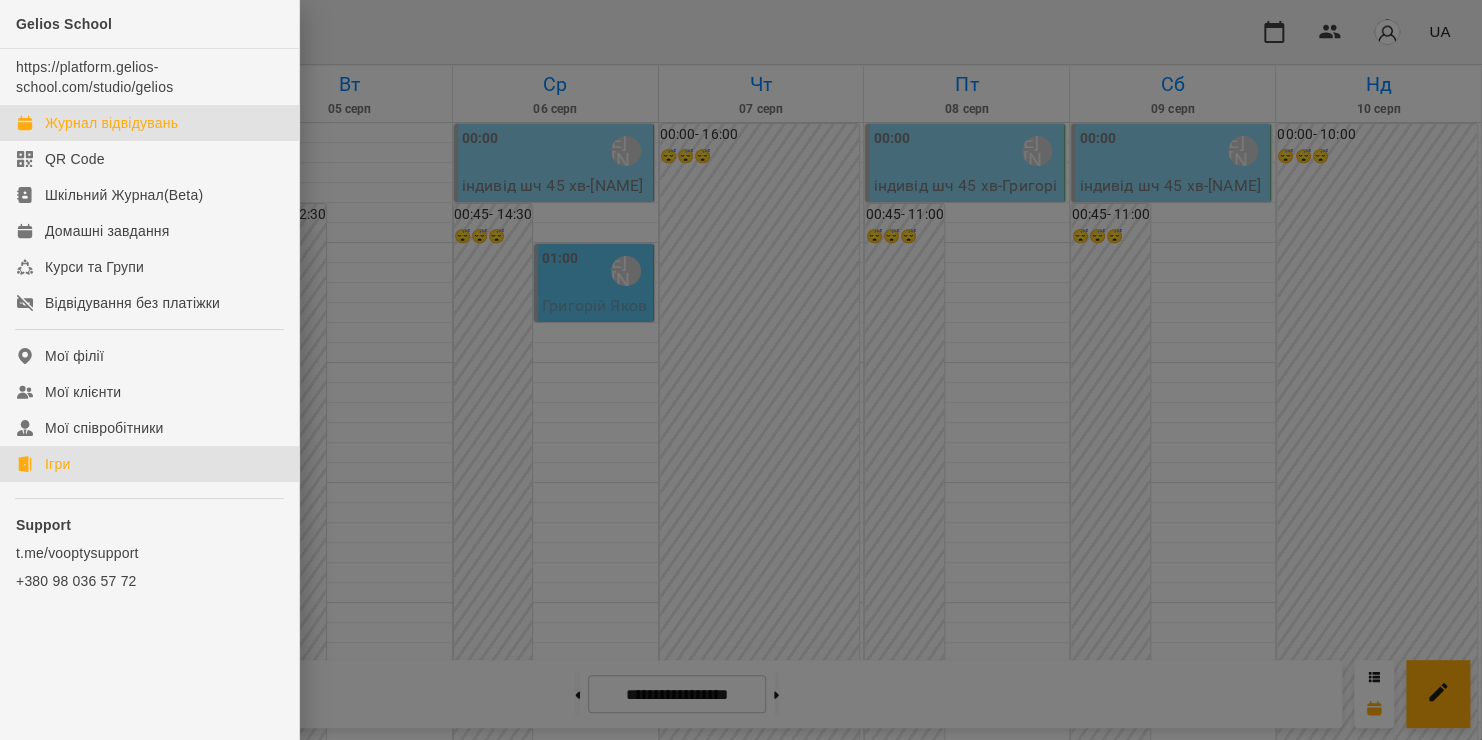 click on "Ігри" at bounding box center (57, 464) 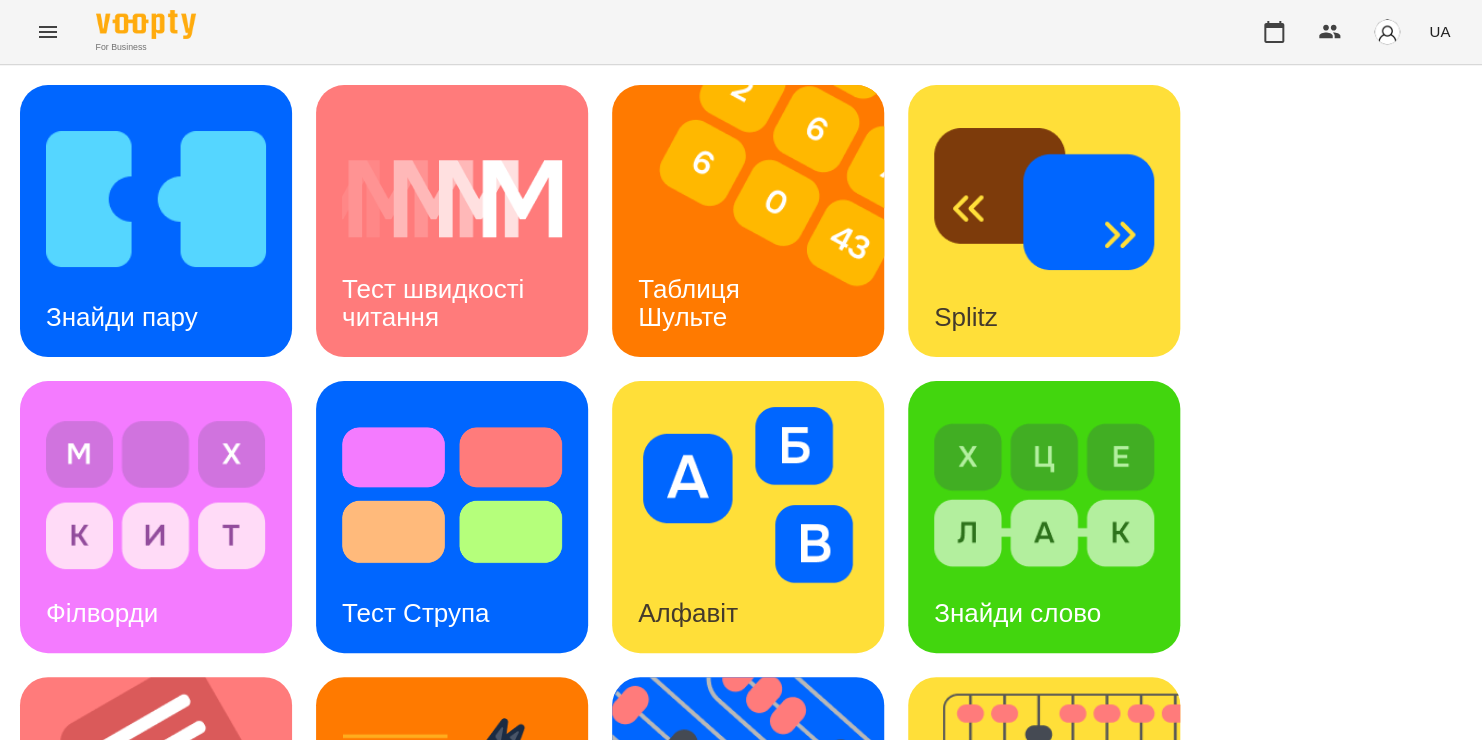 scroll, scrollTop: 596, scrollLeft: 0, axis: vertical 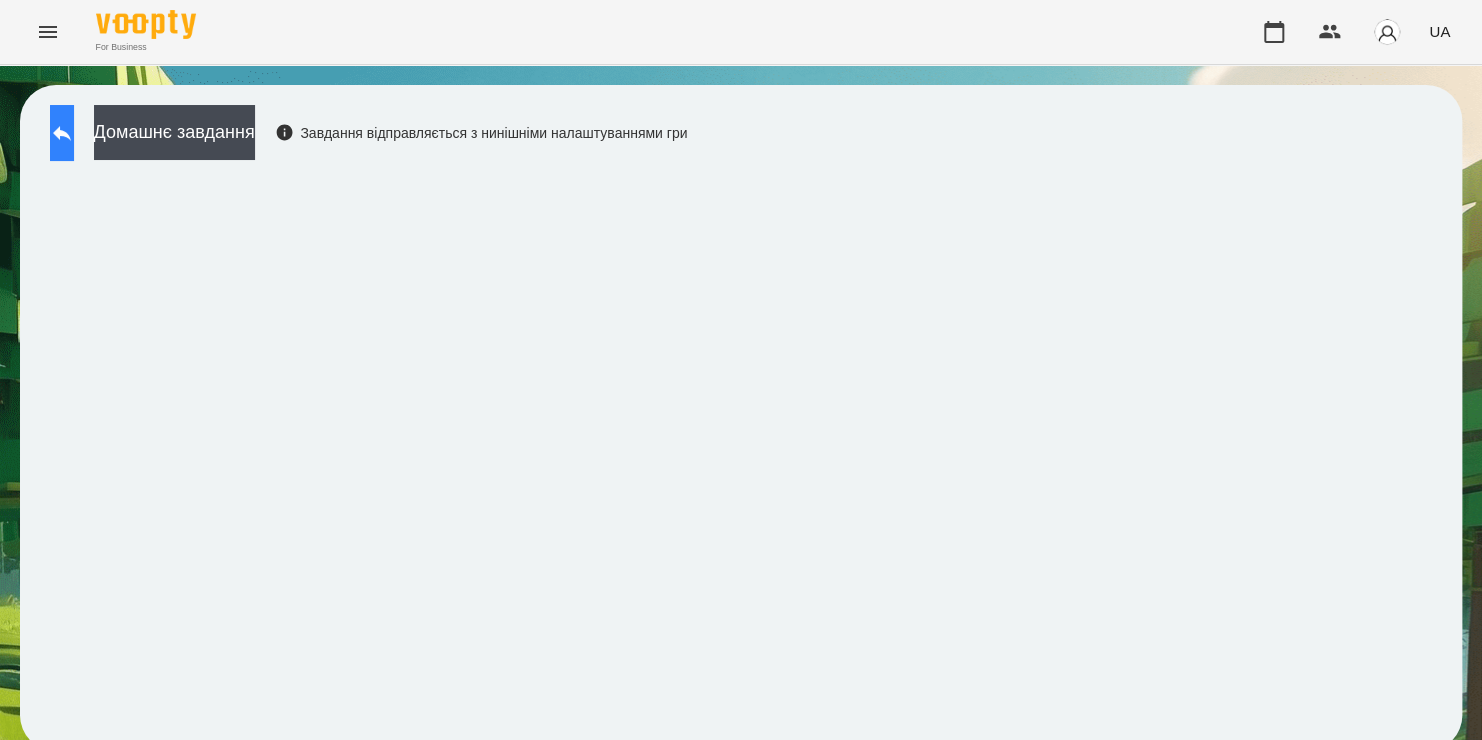 click at bounding box center (62, 133) 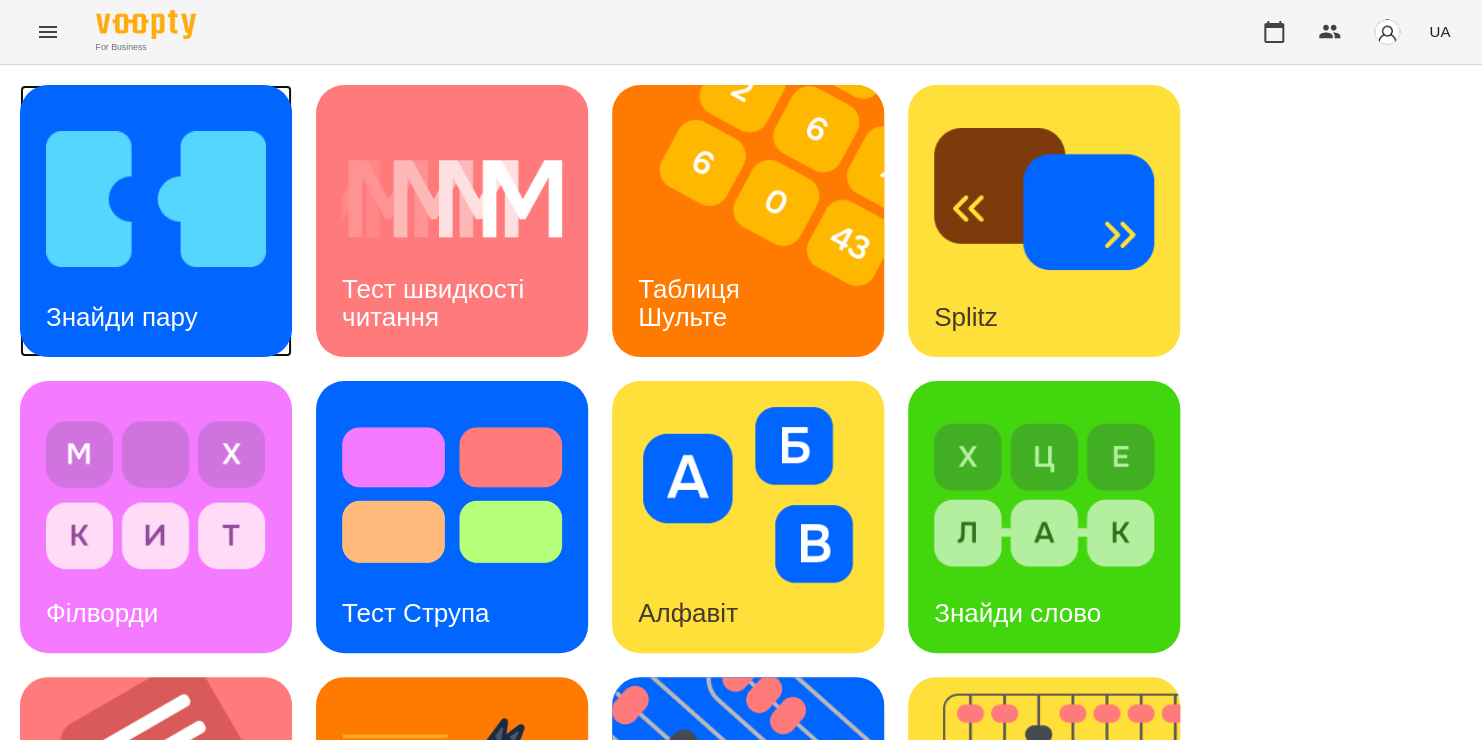 click at bounding box center [156, 199] 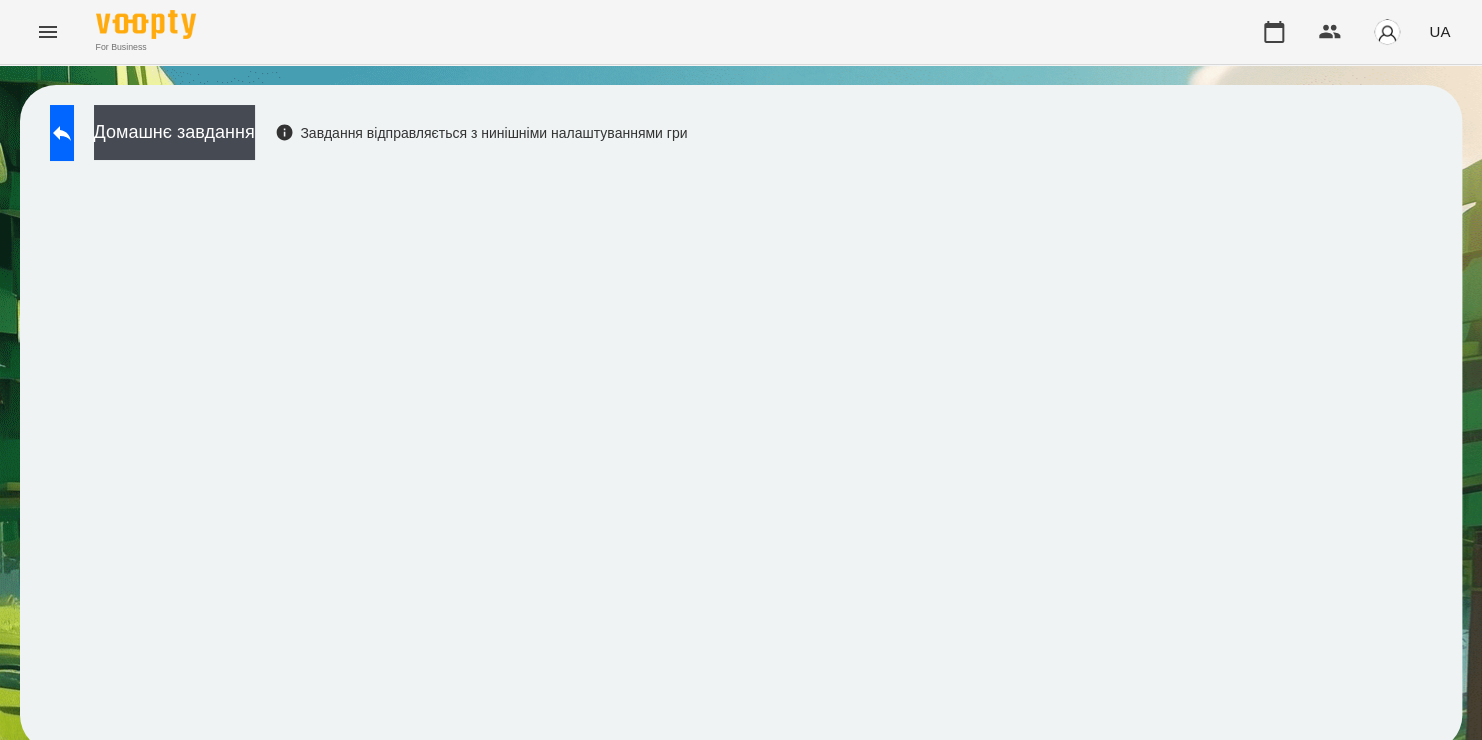 scroll, scrollTop: 0, scrollLeft: 0, axis: both 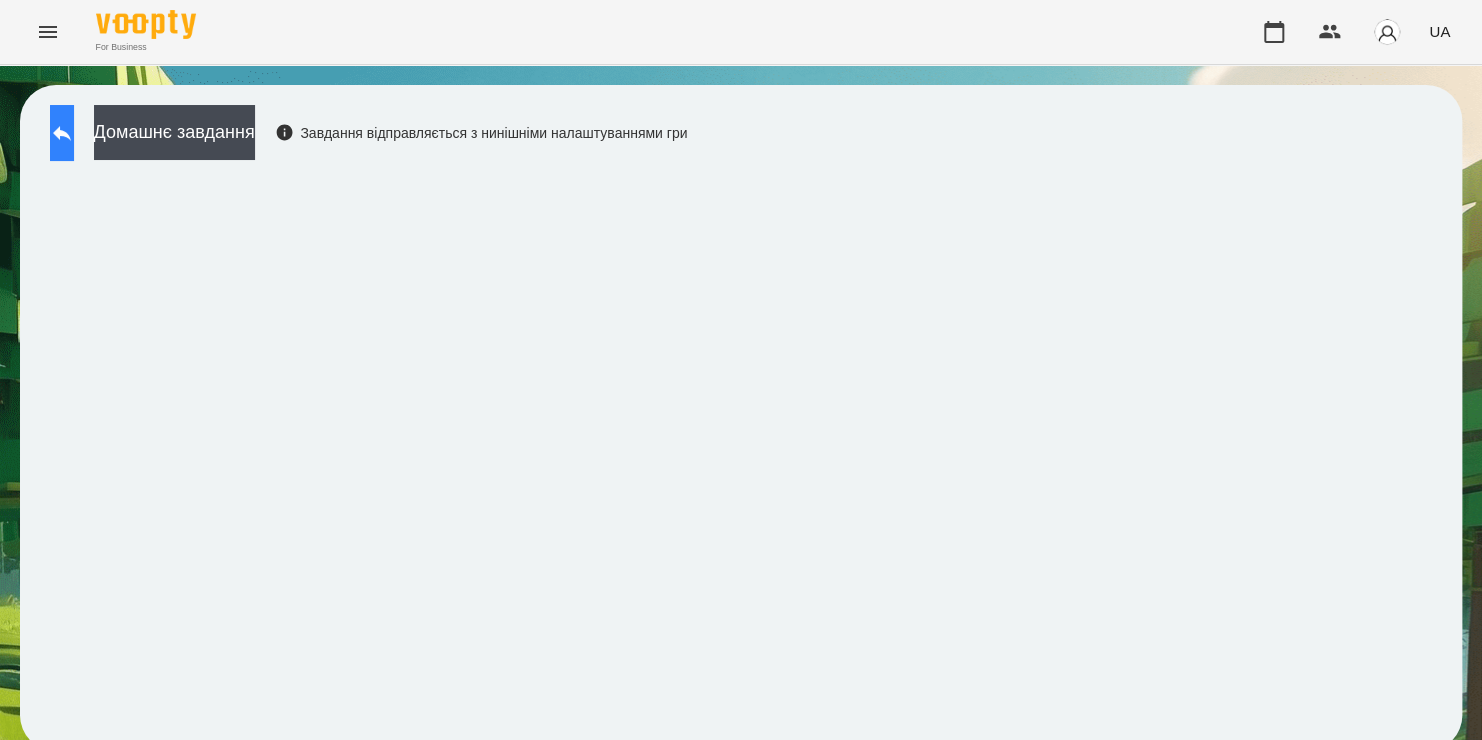 click at bounding box center (62, 133) 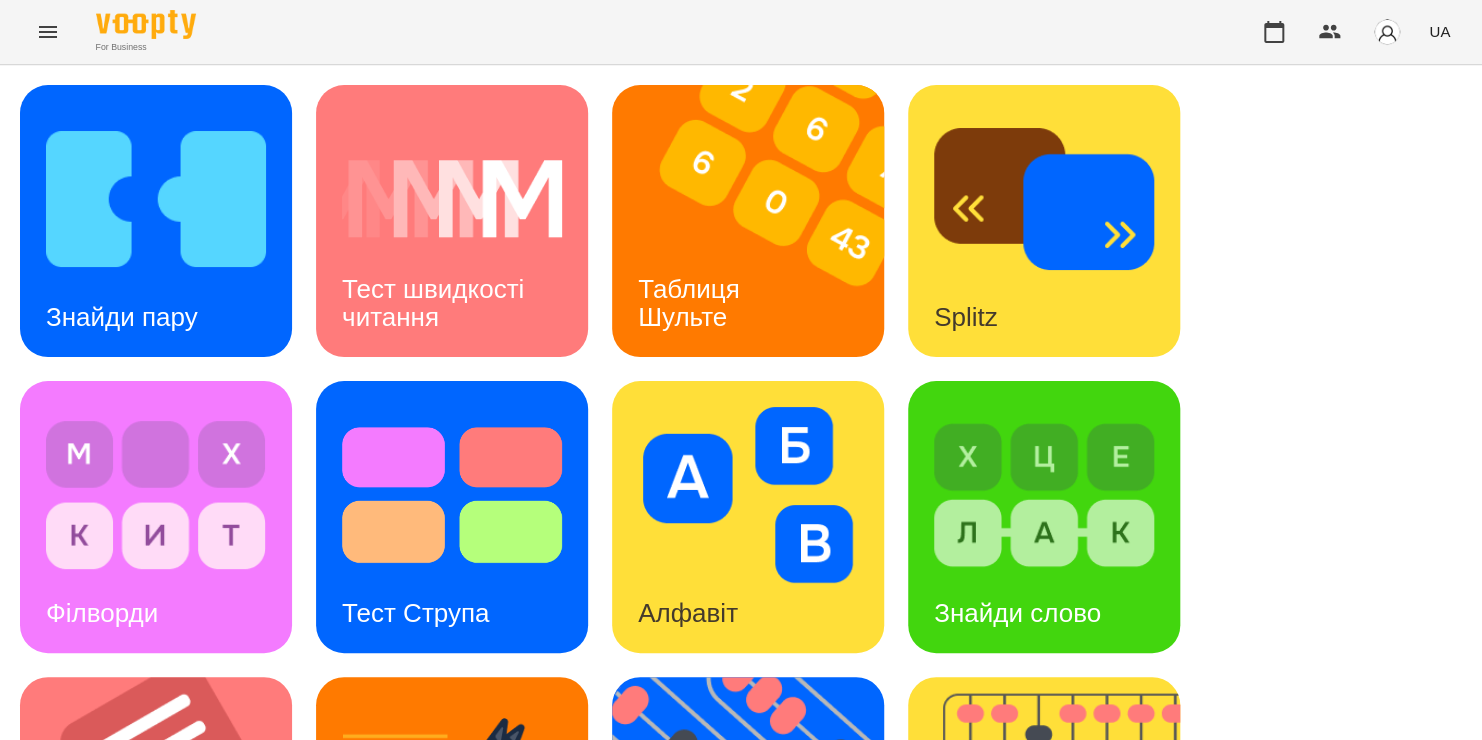 scroll, scrollTop: 820, scrollLeft: 0, axis: vertical 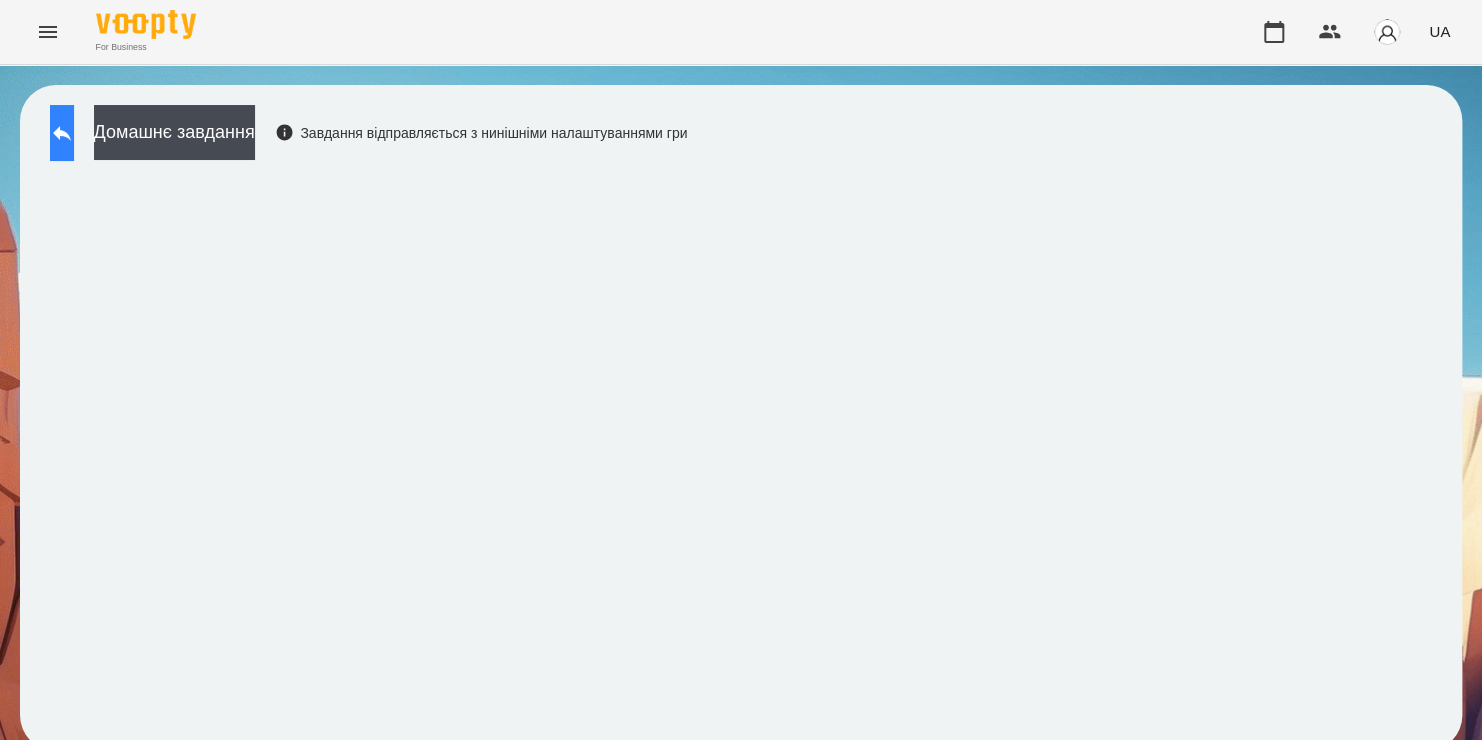 click 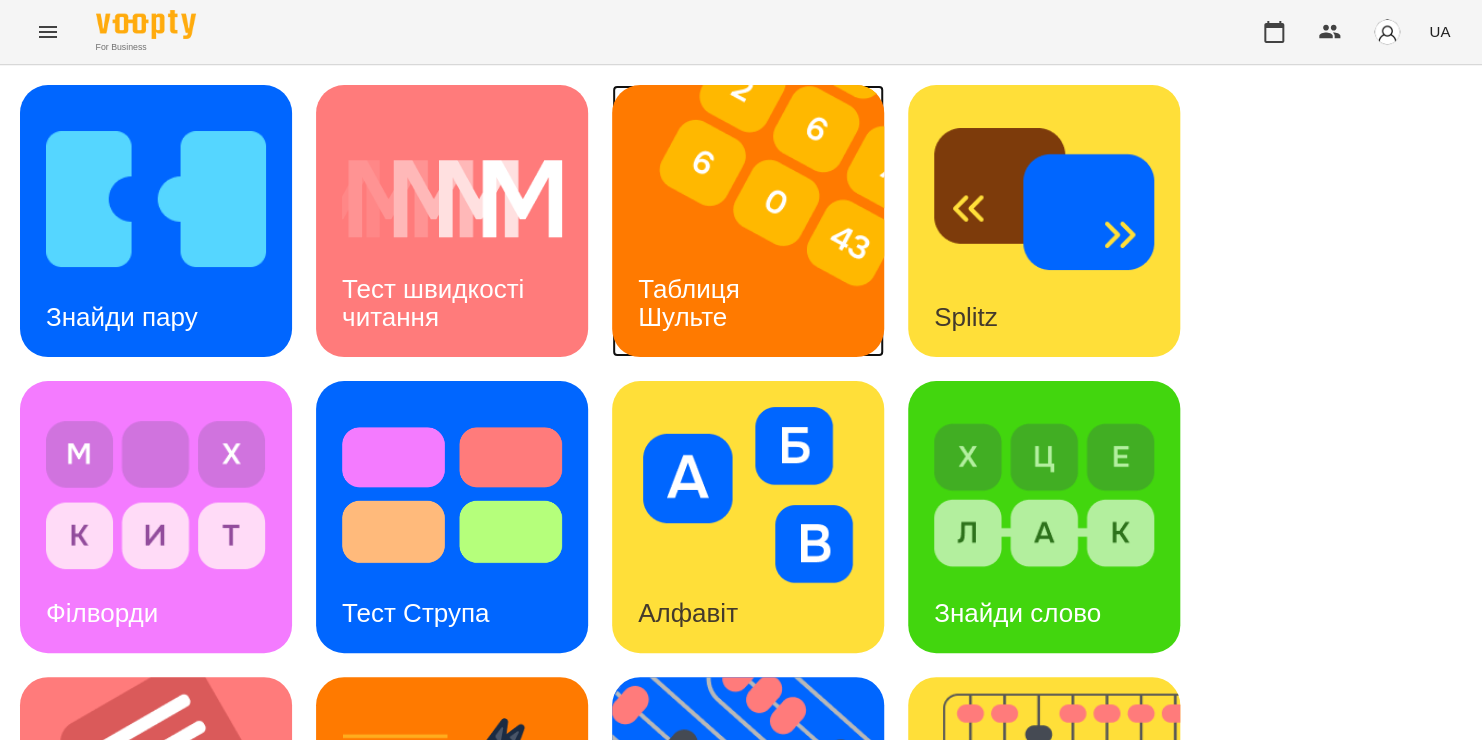 click at bounding box center [760, 221] 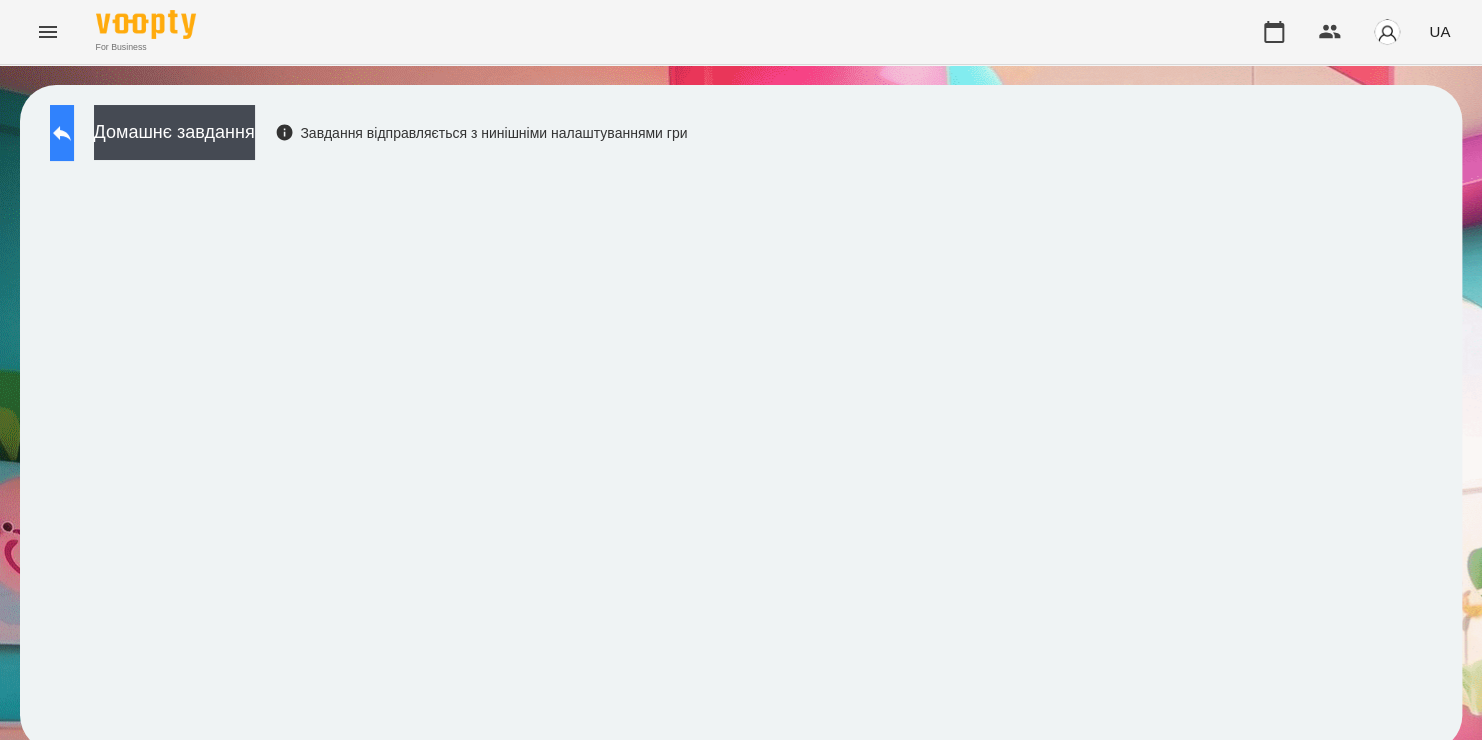 click 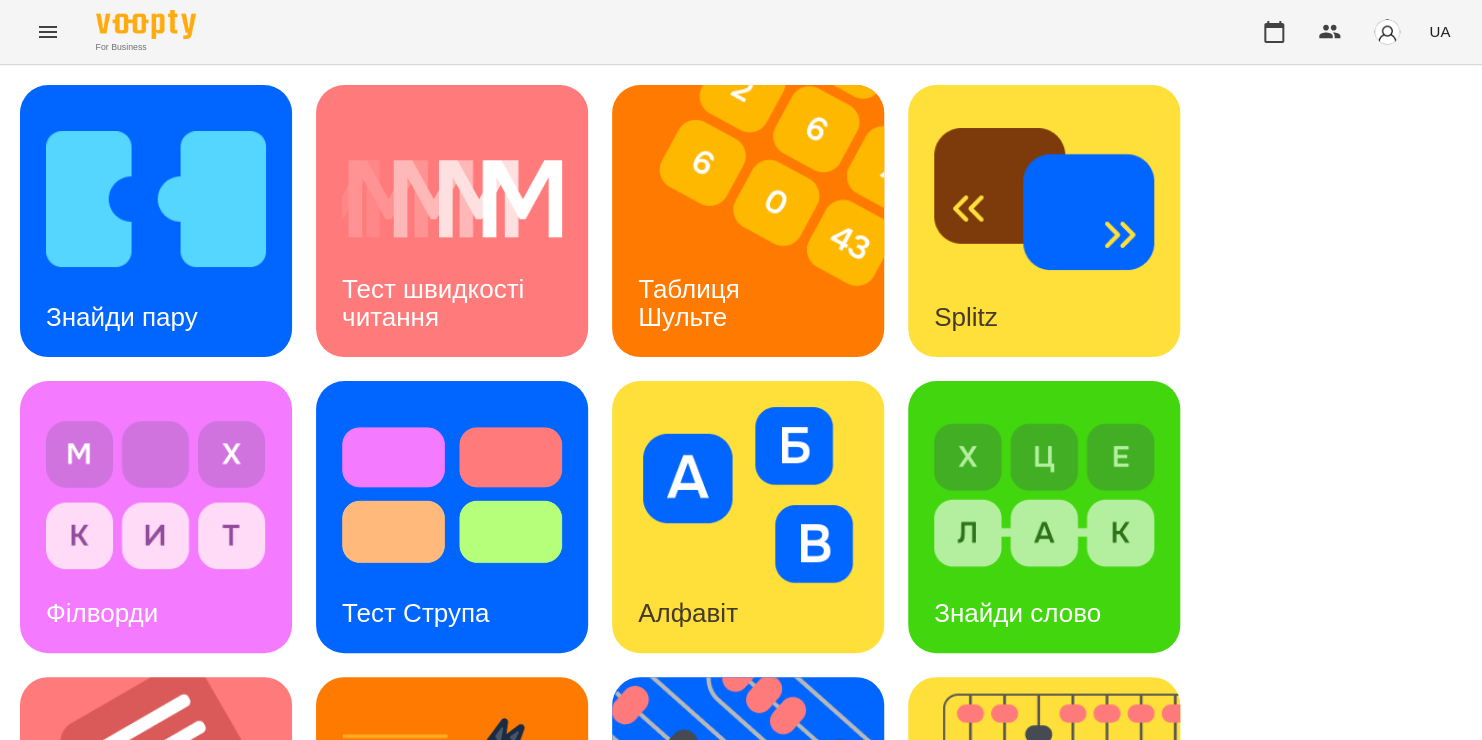 scroll, scrollTop: 552, scrollLeft: 0, axis: vertical 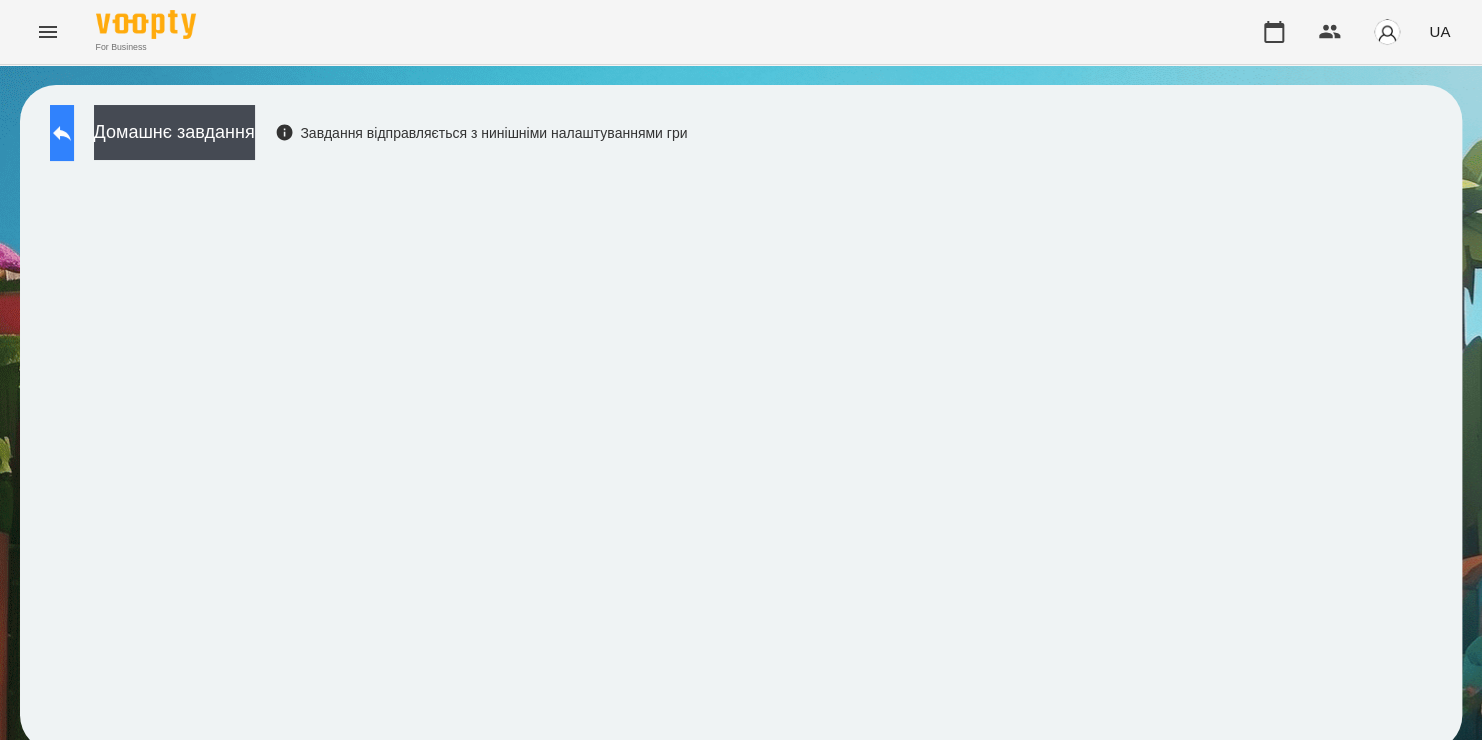 click at bounding box center [62, 133] 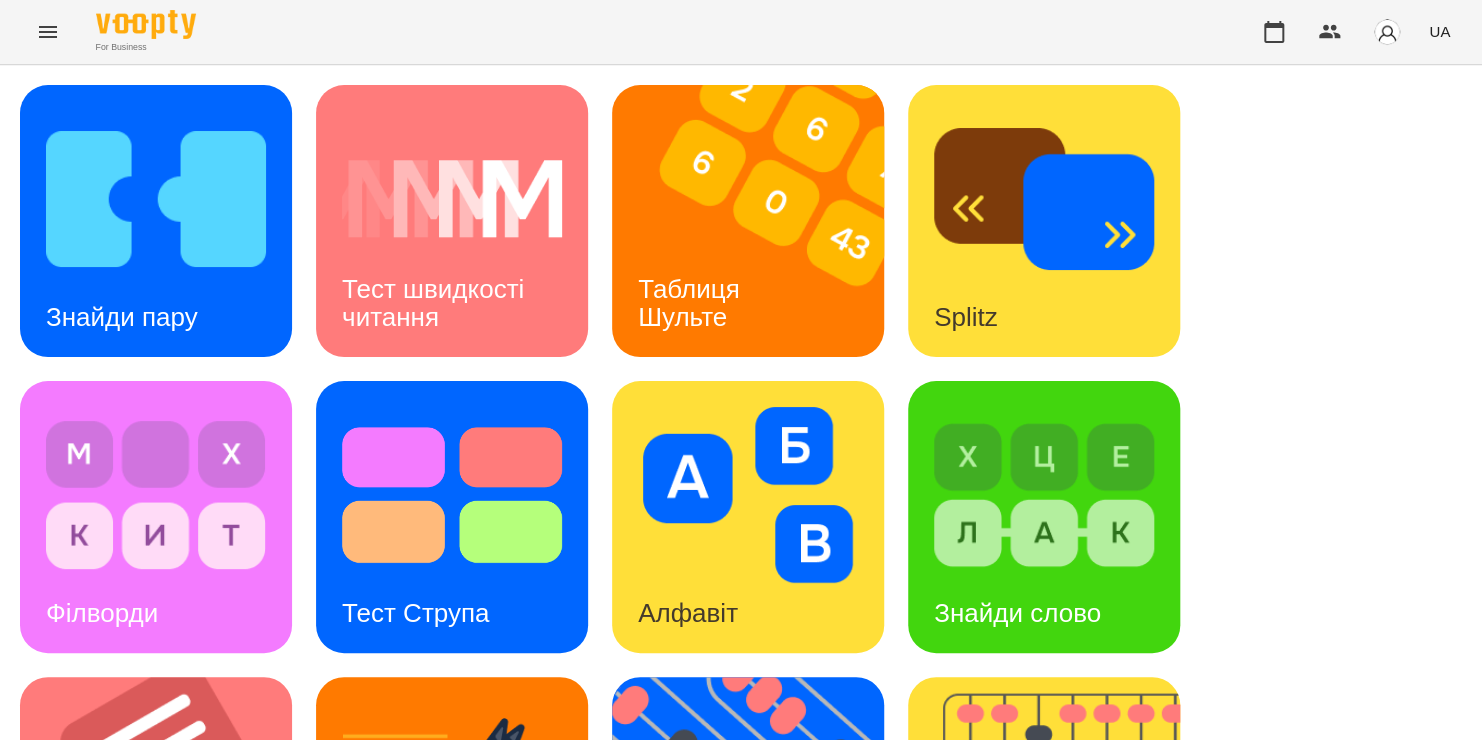 scroll, scrollTop: 820, scrollLeft: 0, axis: vertical 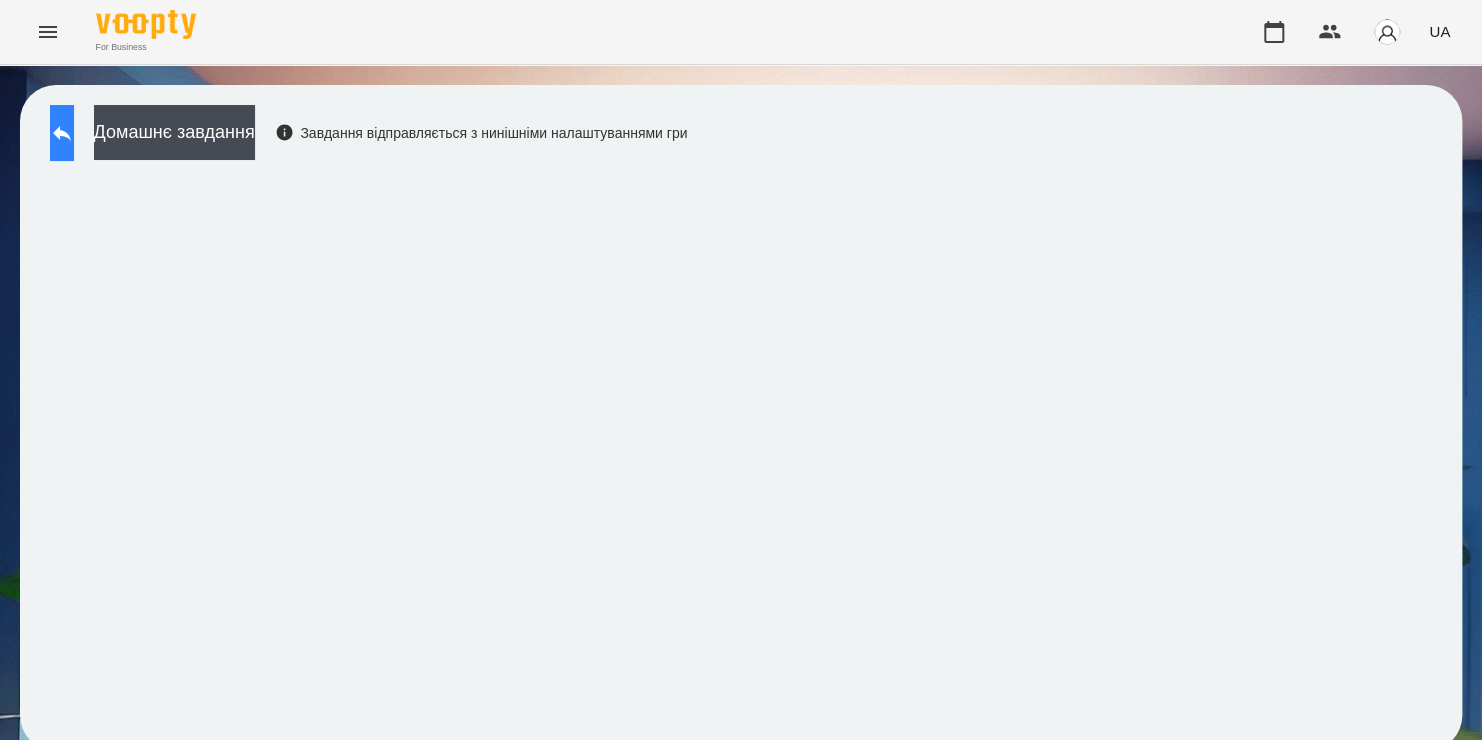 click 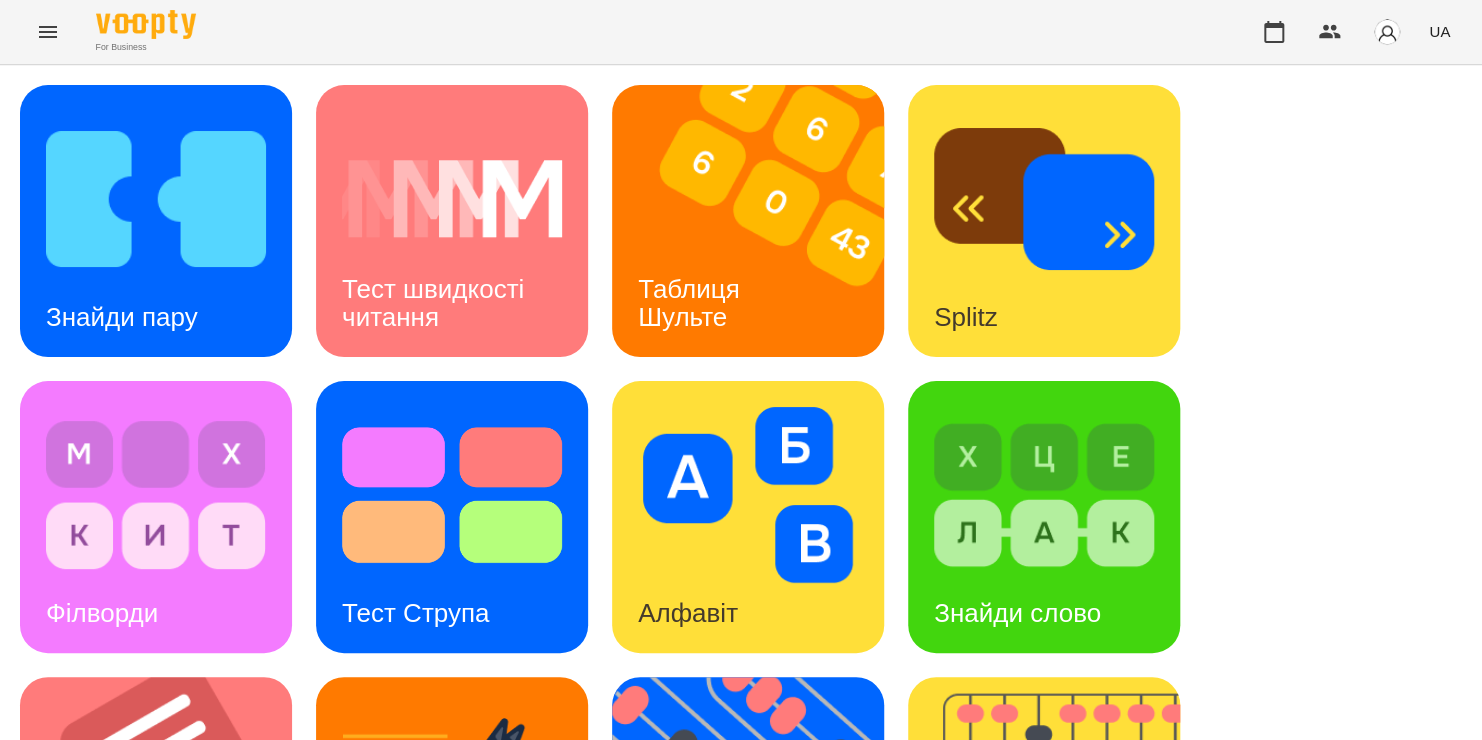 scroll, scrollTop: 734, scrollLeft: 0, axis: vertical 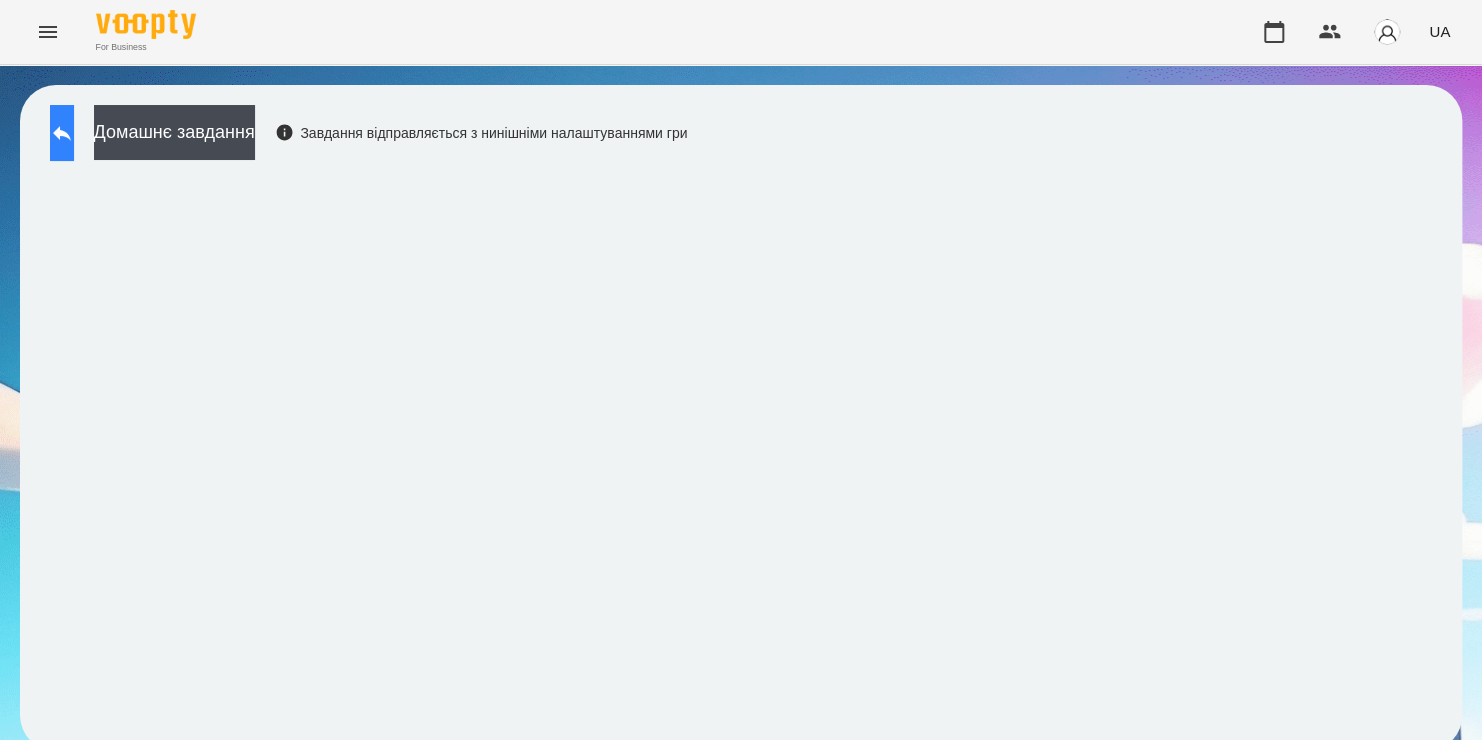 click at bounding box center [62, 133] 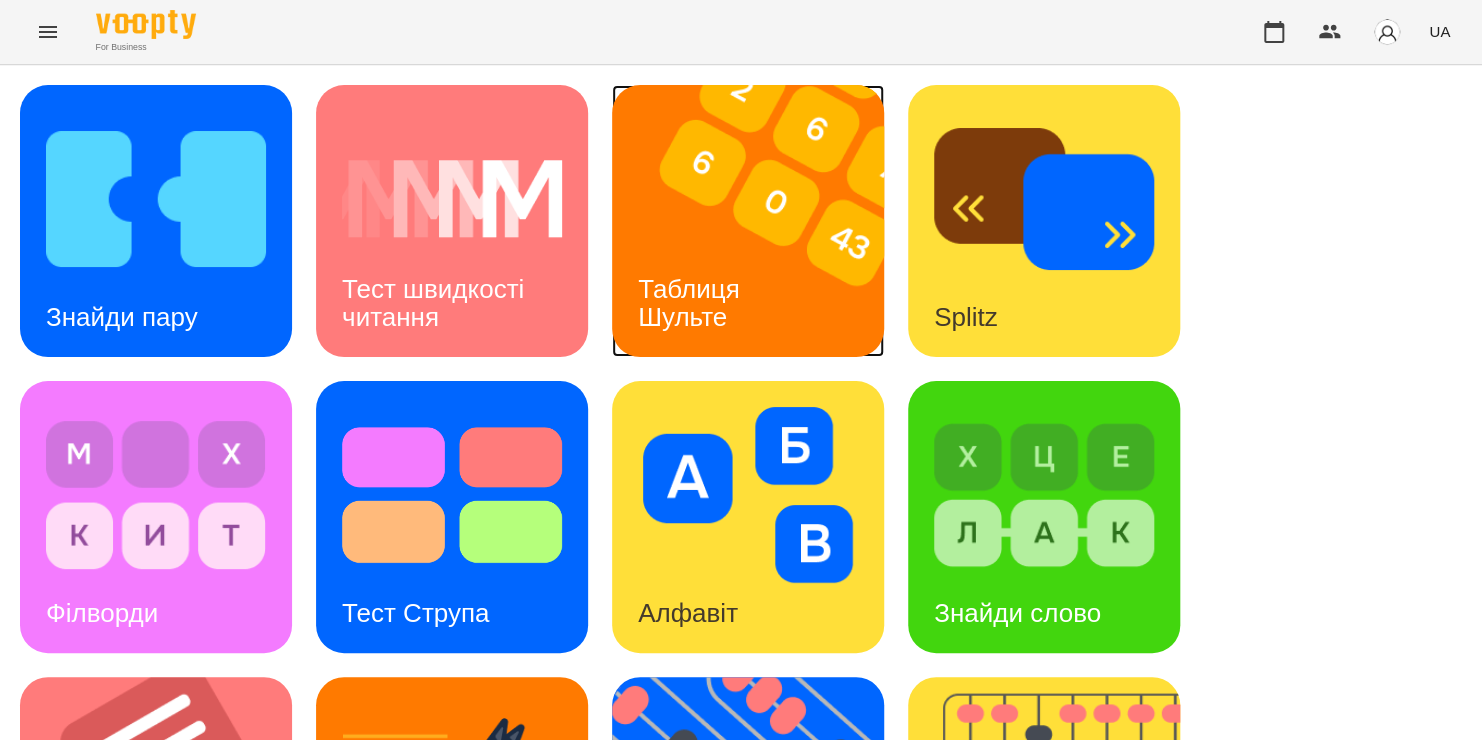click on "Таблиця
Шульте" at bounding box center (692, 303) 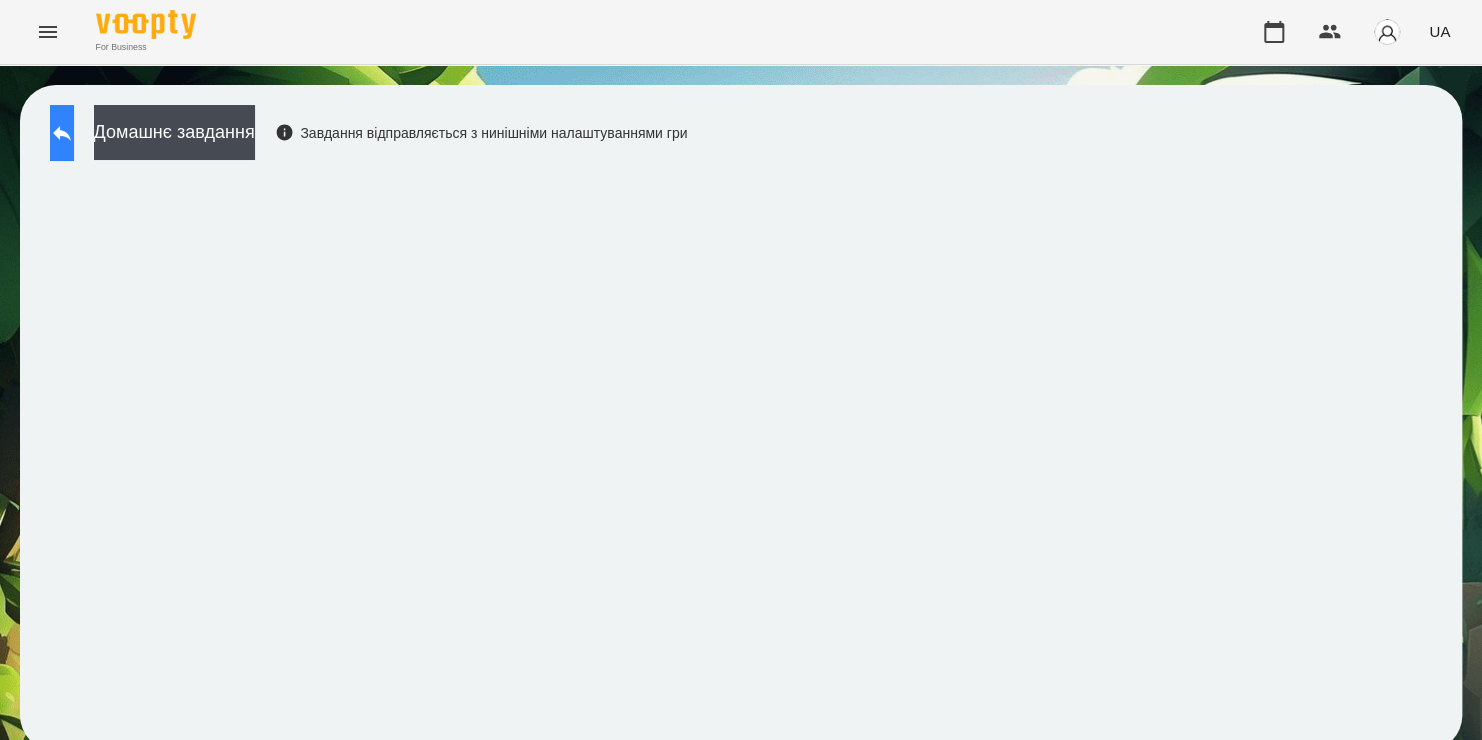 click 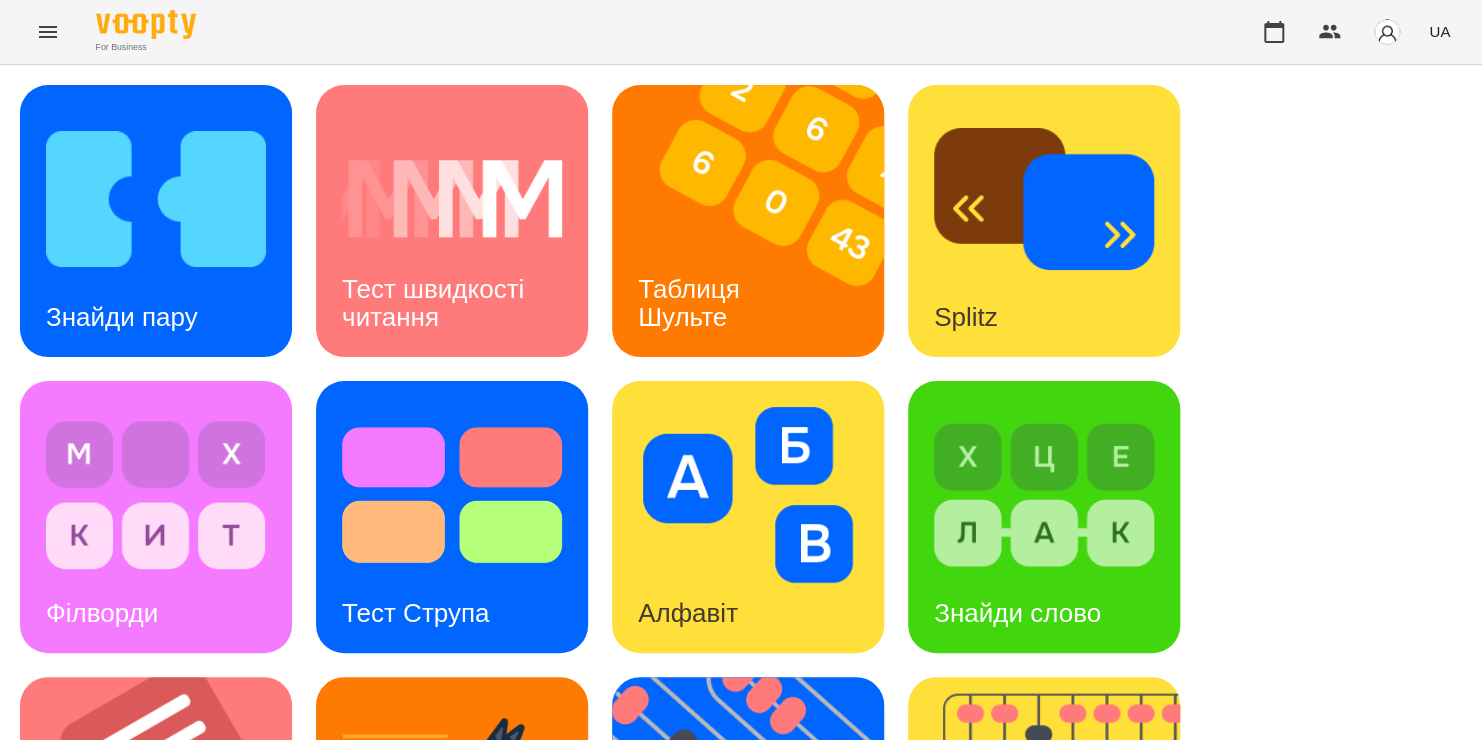 scroll, scrollTop: 642, scrollLeft: 0, axis: vertical 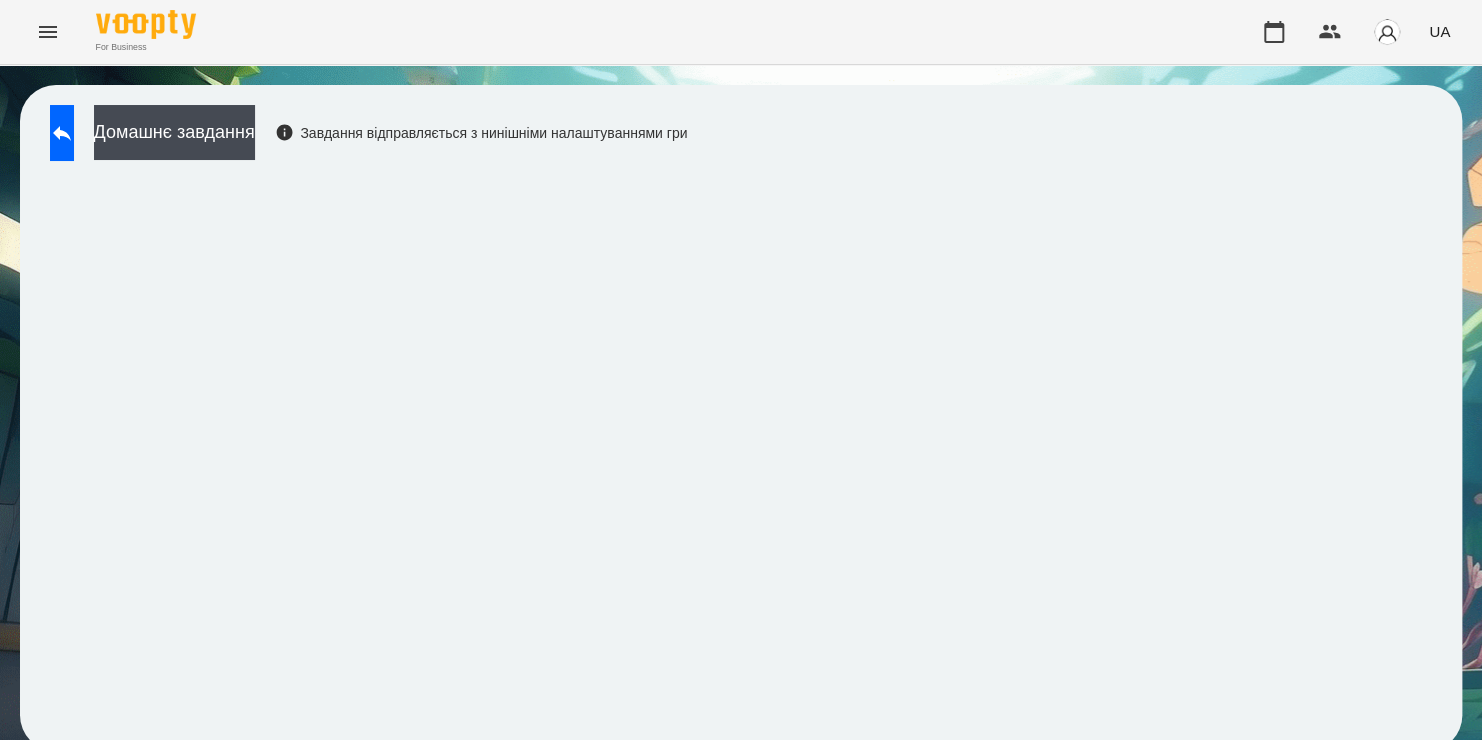 click on "Домашнє завдання Завдання відправляється з нинішніми налаштуваннями гри" at bounding box center (363, 138) 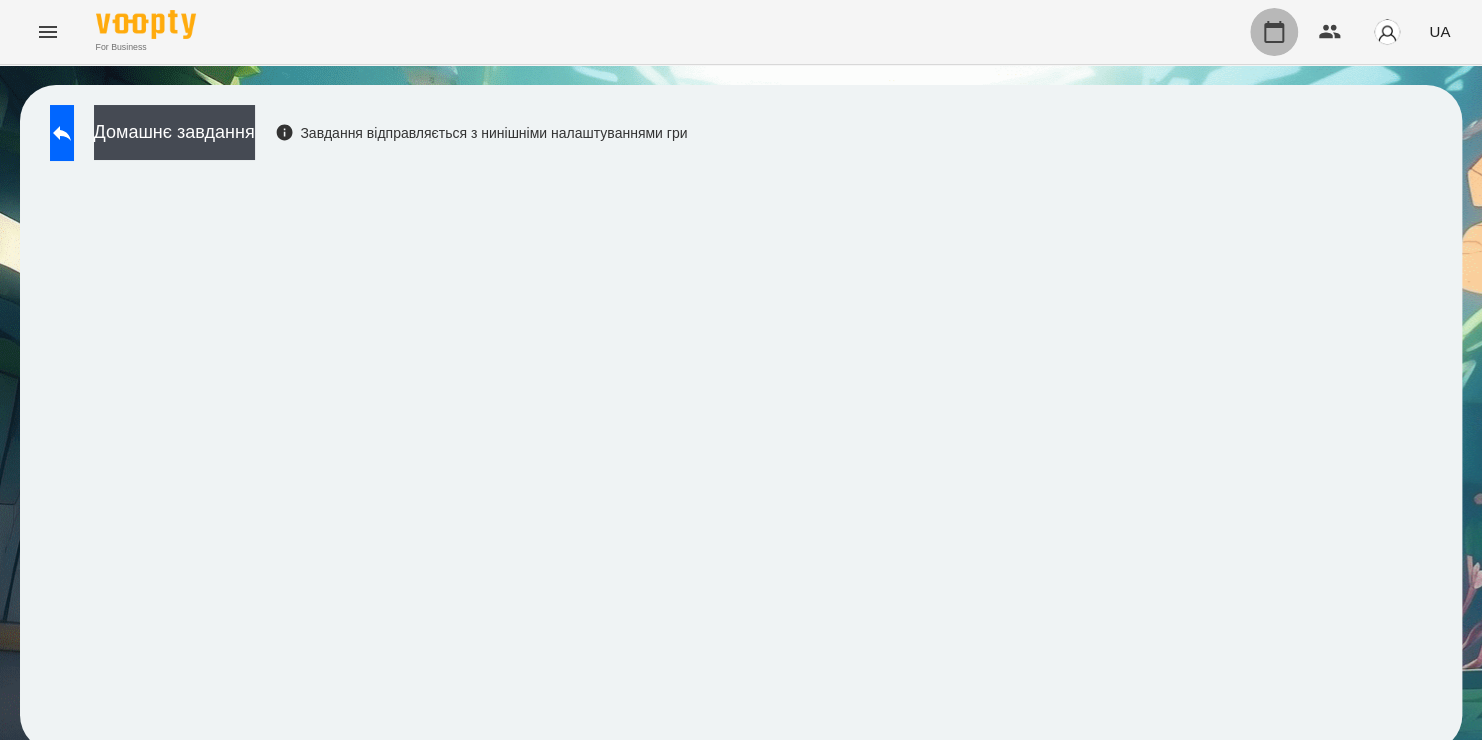 click 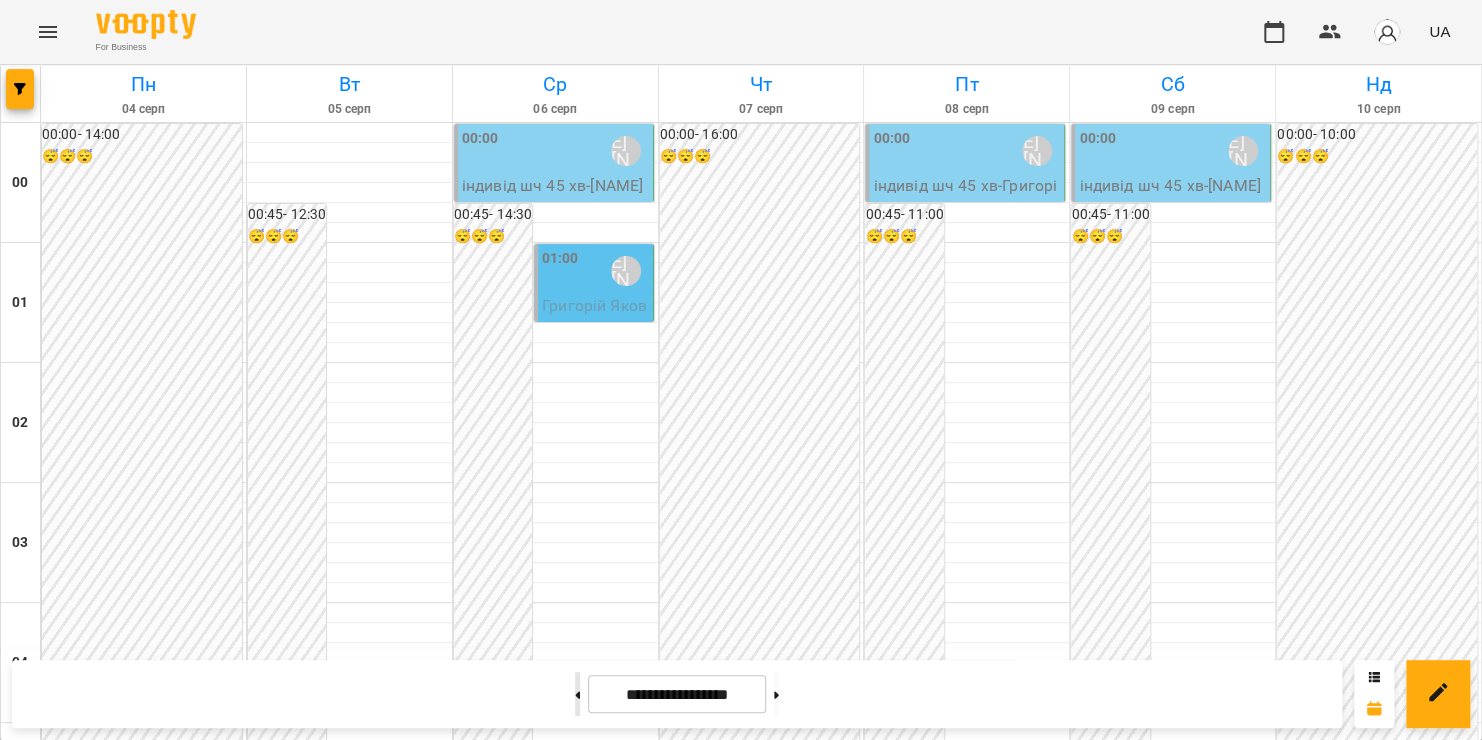 click at bounding box center [577, 694] 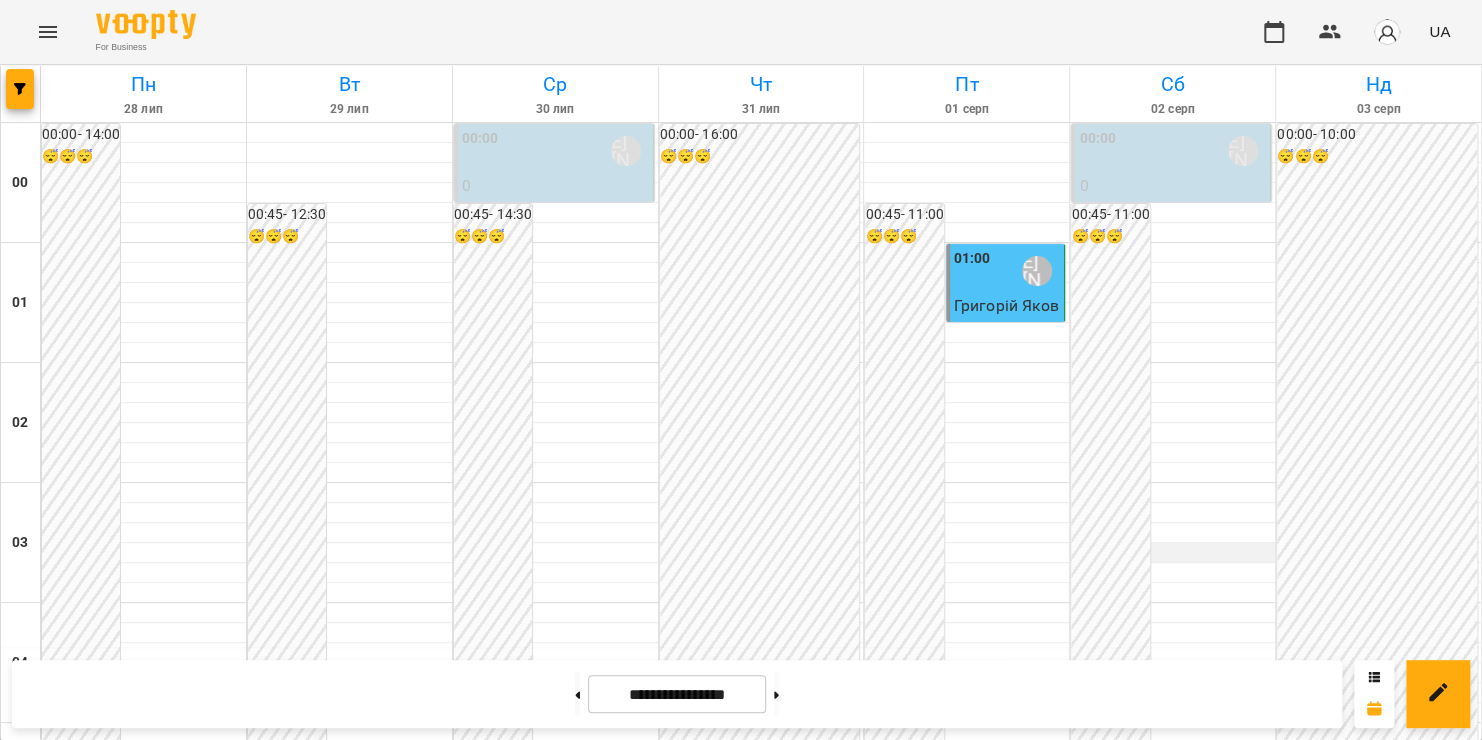 scroll, scrollTop: 1835, scrollLeft: 0, axis: vertical 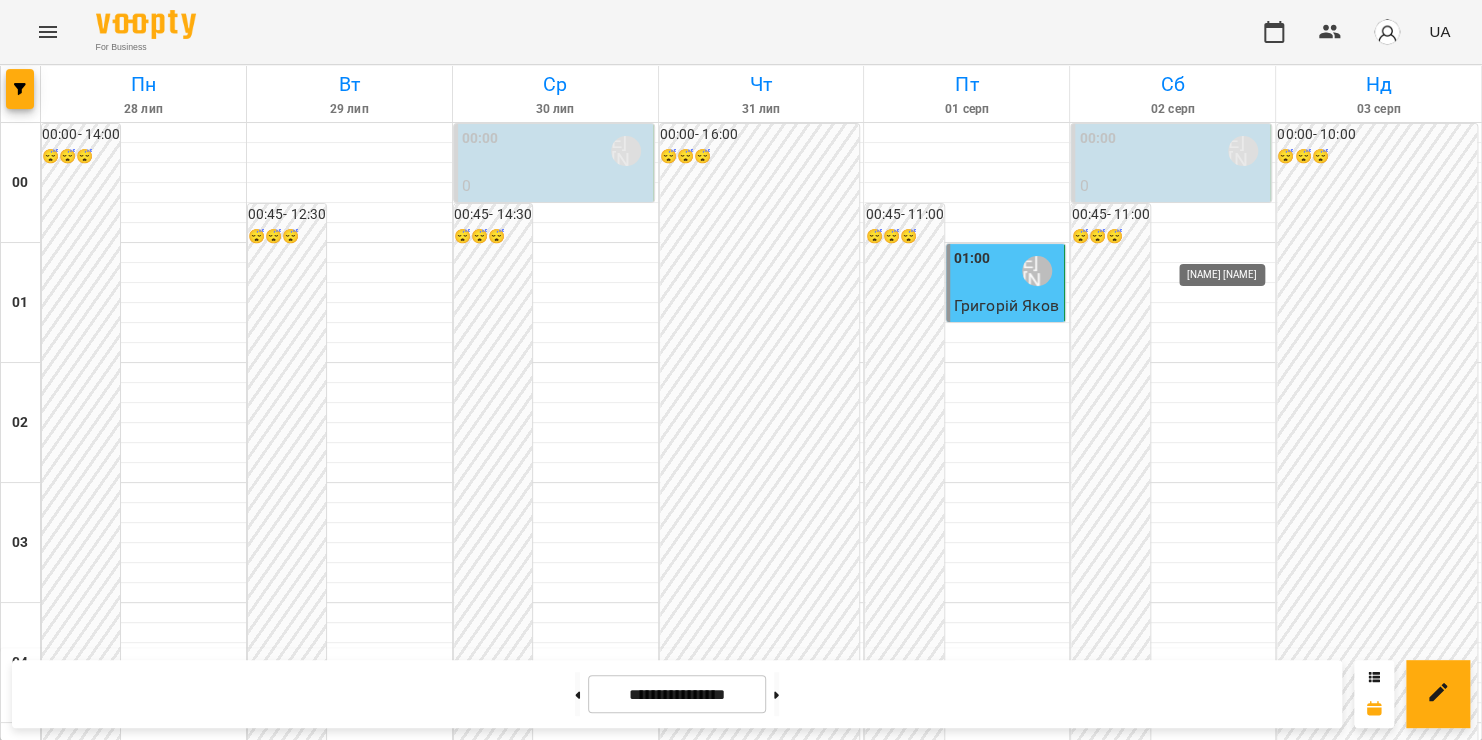 click on "[LAST] [FIRST]" at bounding box center [1243, 2071] 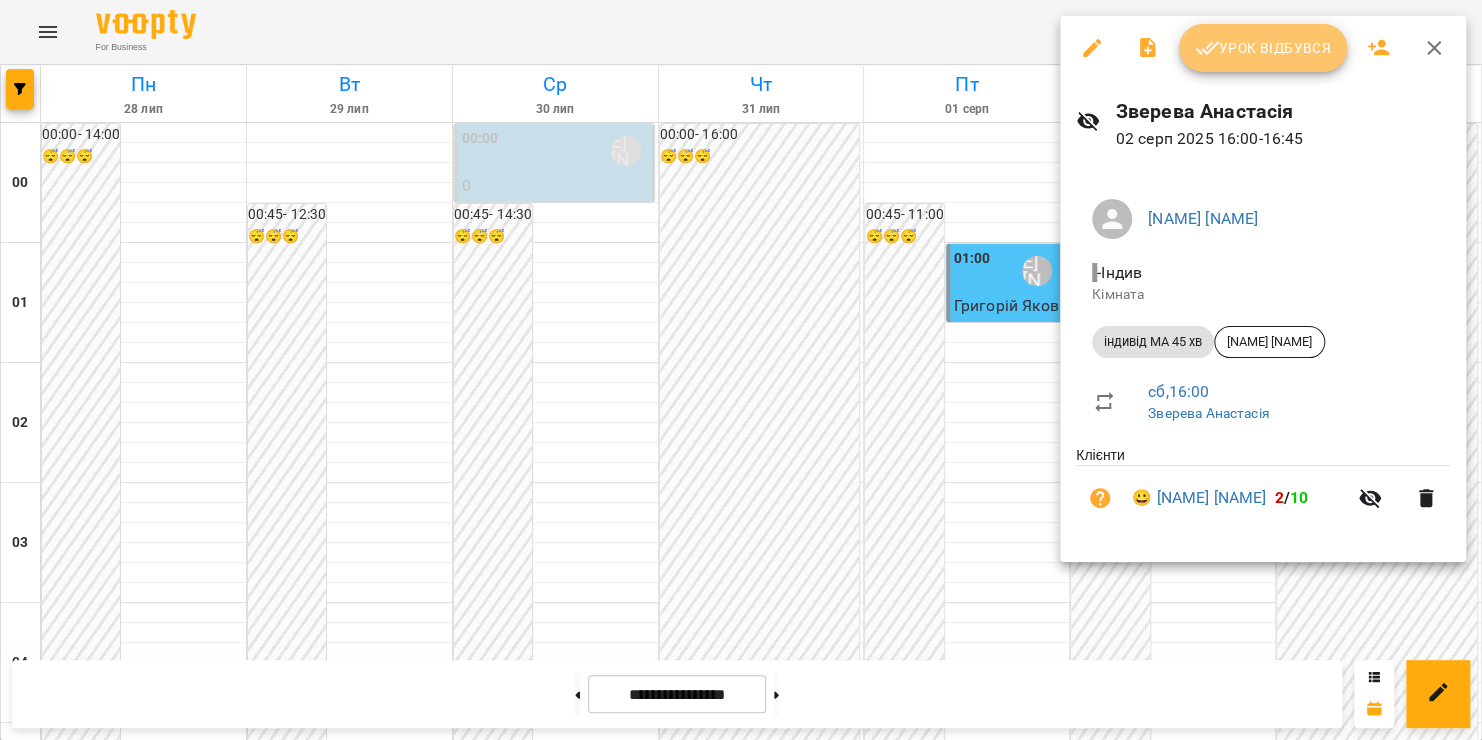 click on "Урок відбувся" at bounding box center (1263, 48) 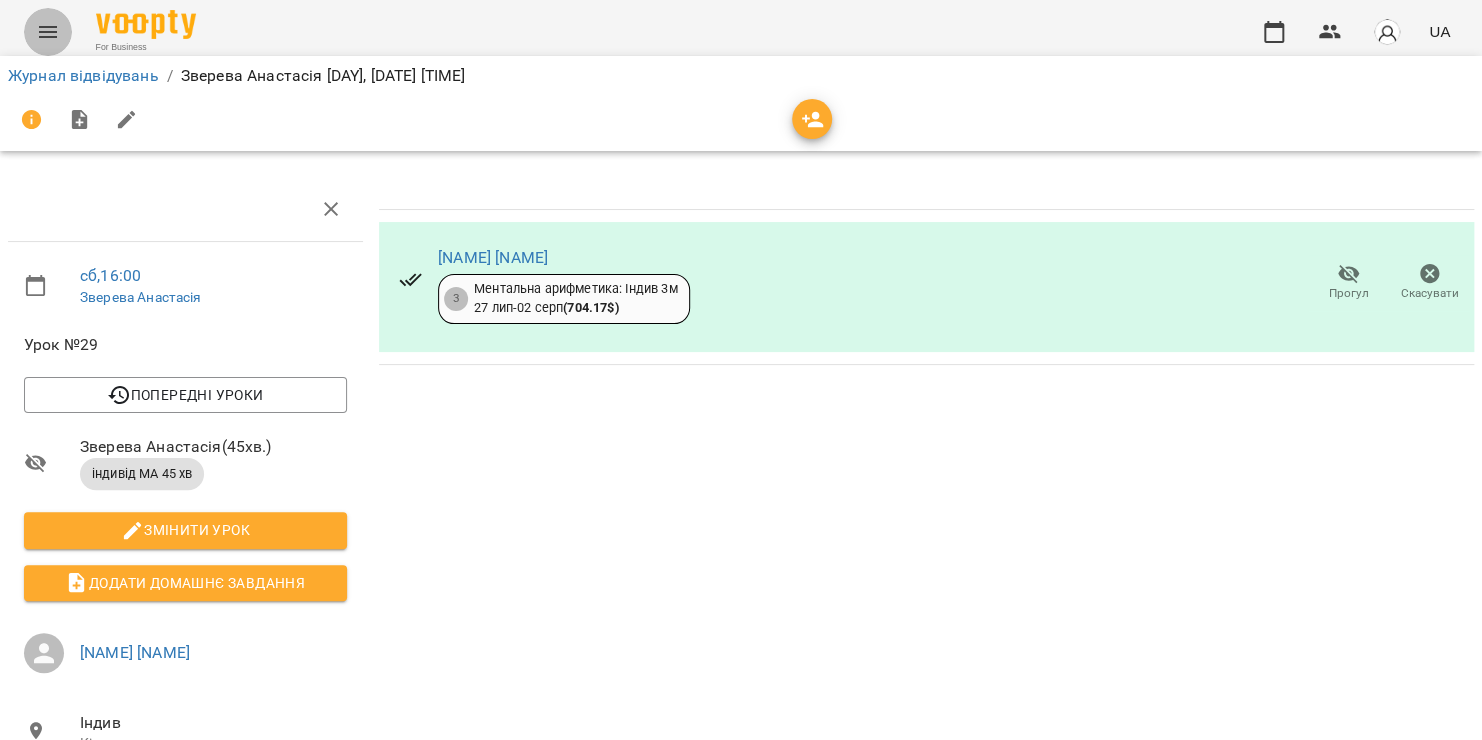 click 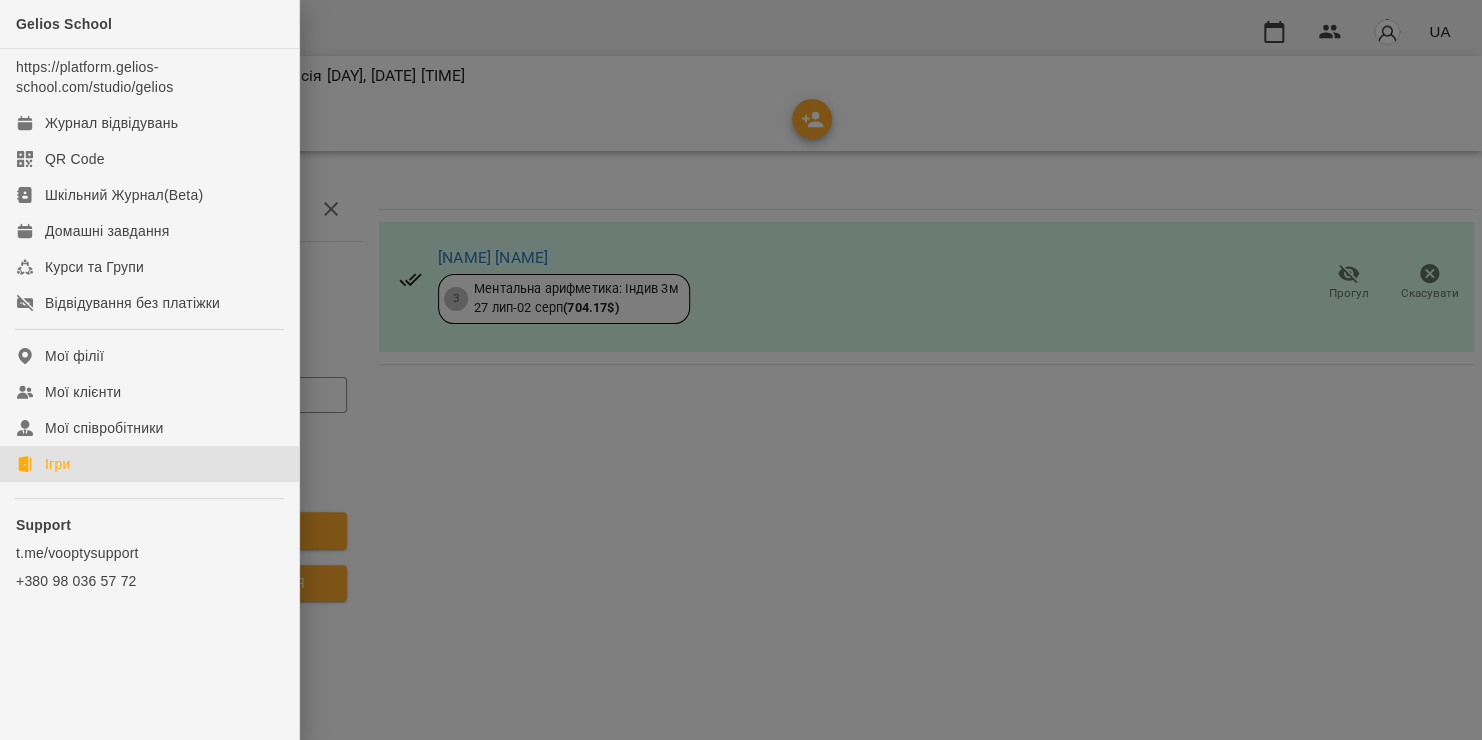 click on "Ігри" 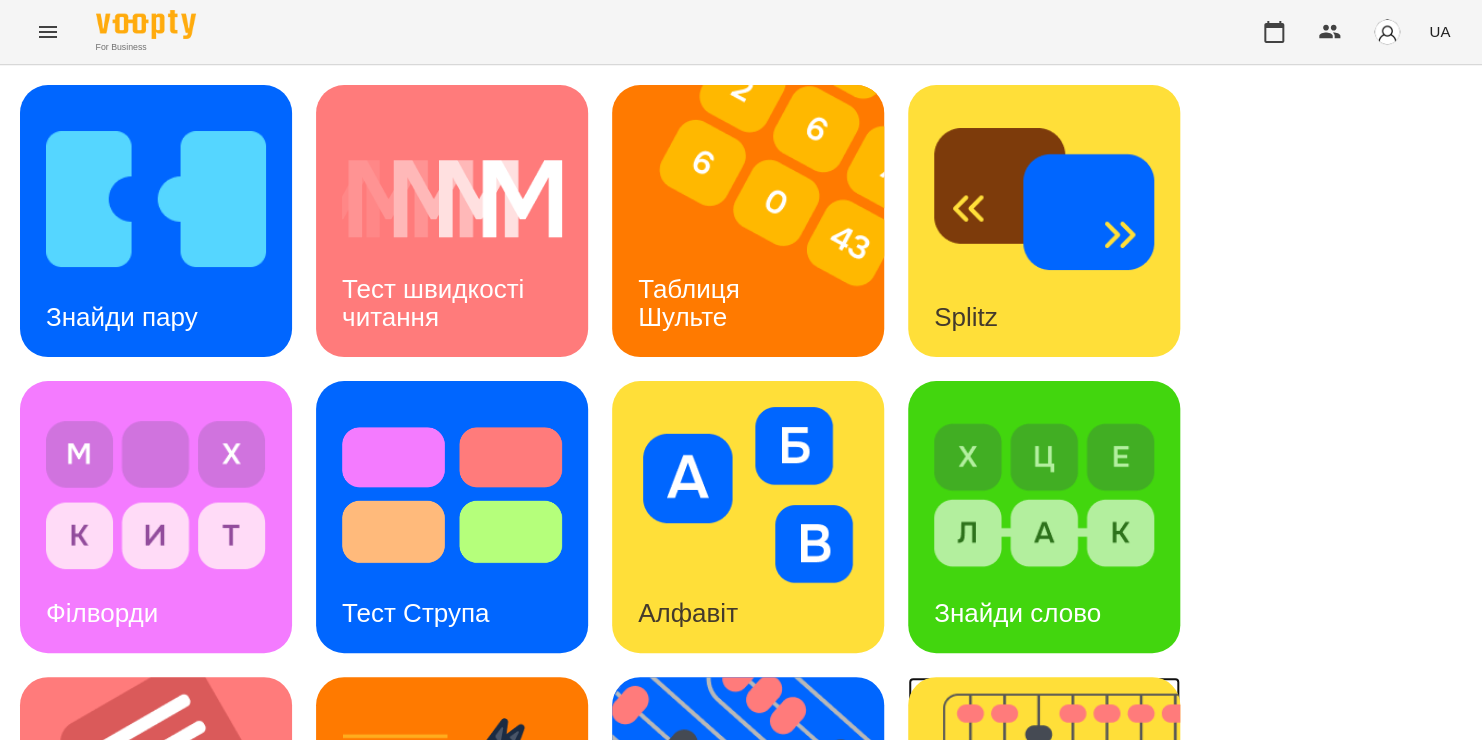 click at bounding box center (1056, 813) 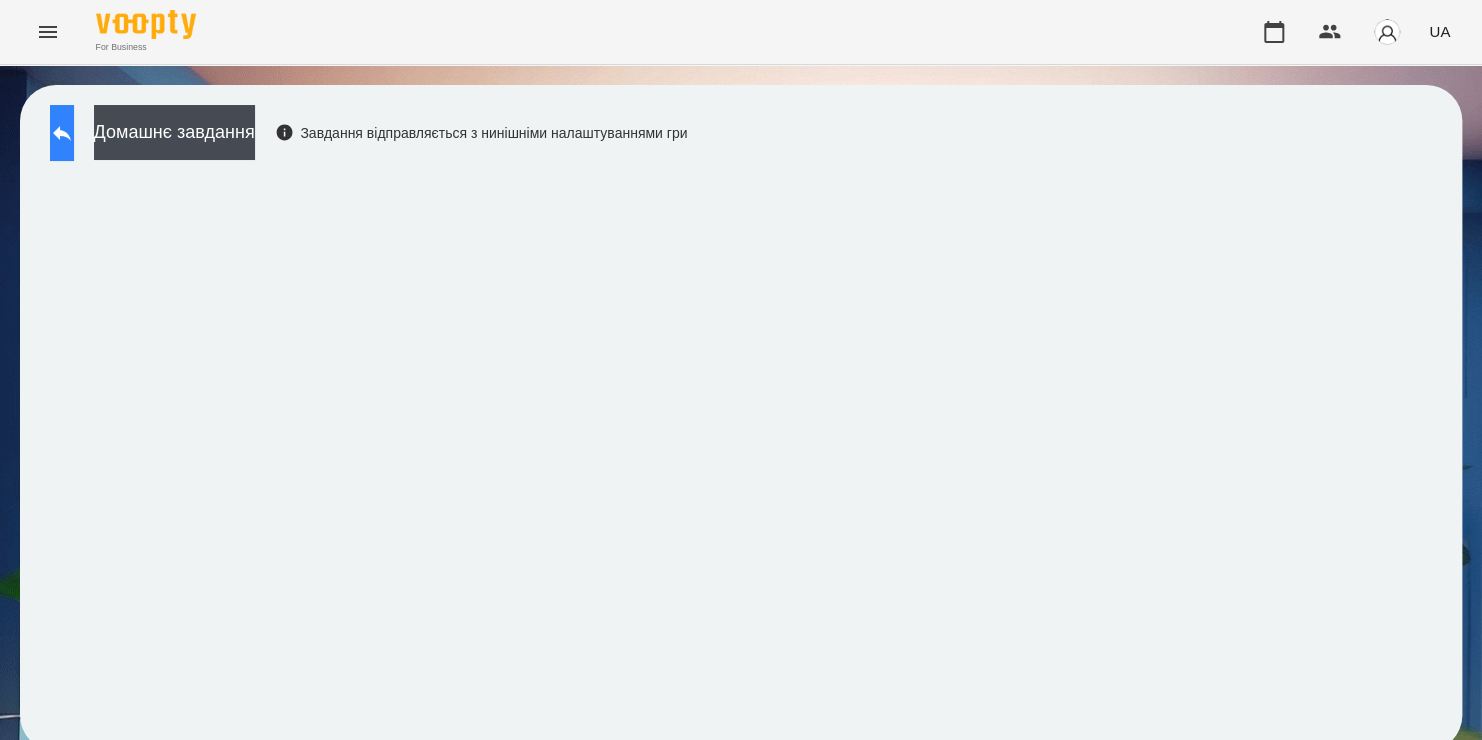 click at bounding box center [62, 133] 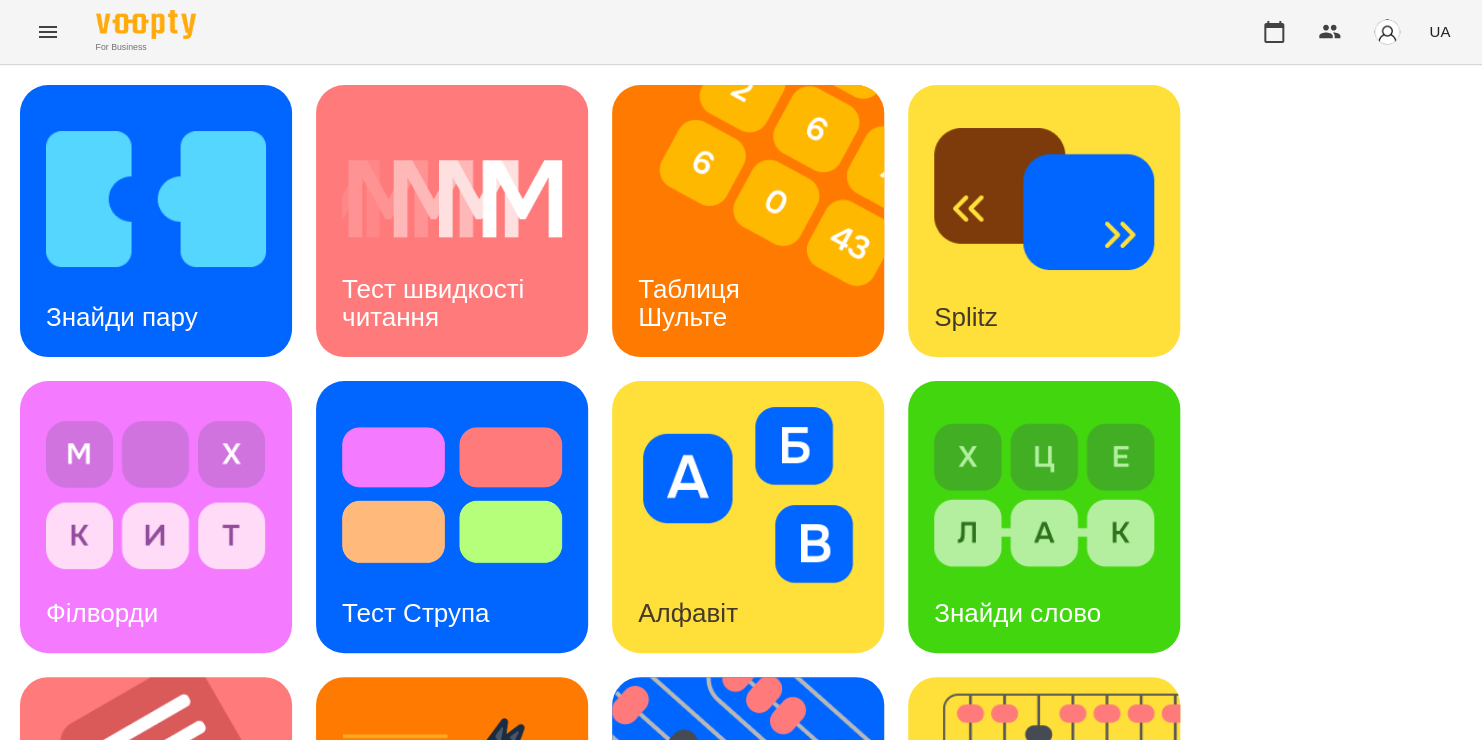 scroll, scrollTop: 687, scrollLeft: 0, axis: vertical 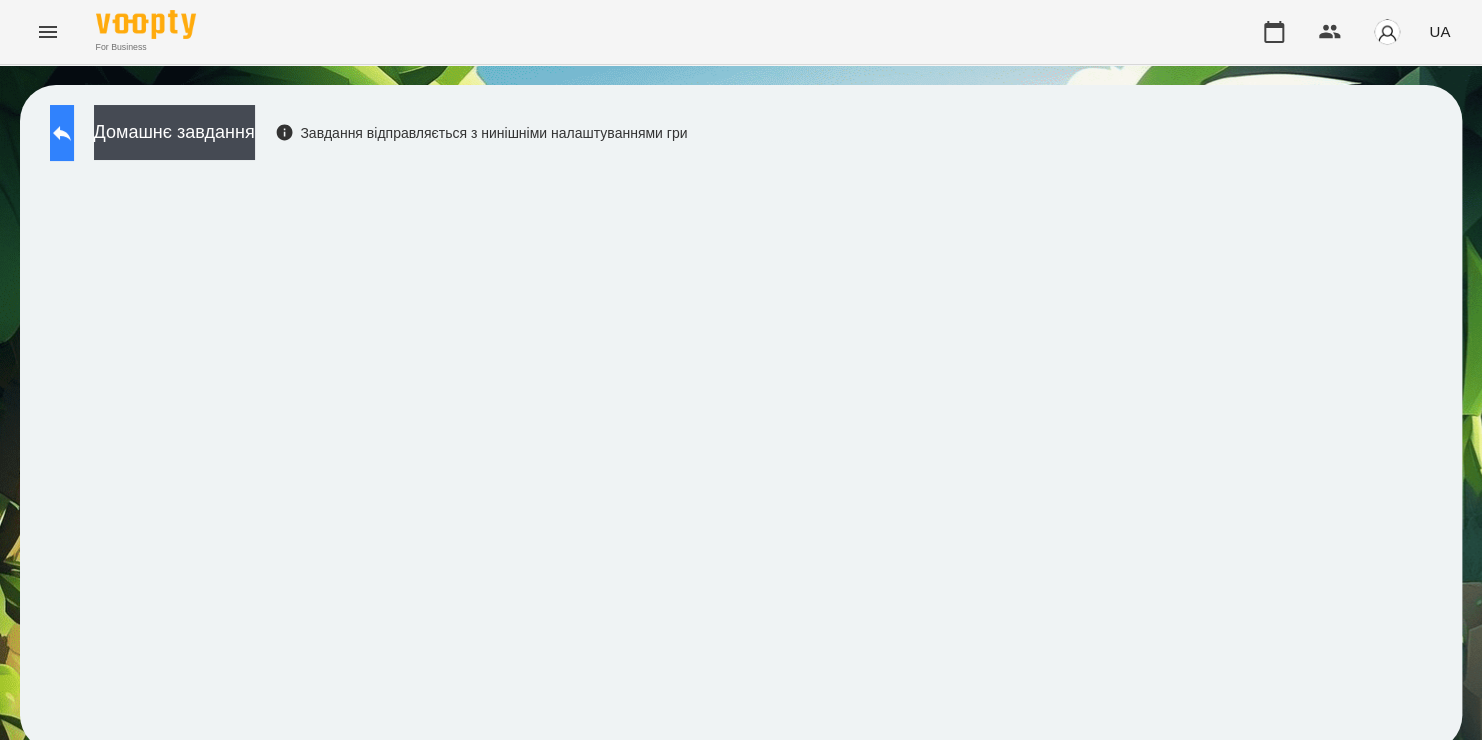 click at bounding box center [62, 133] 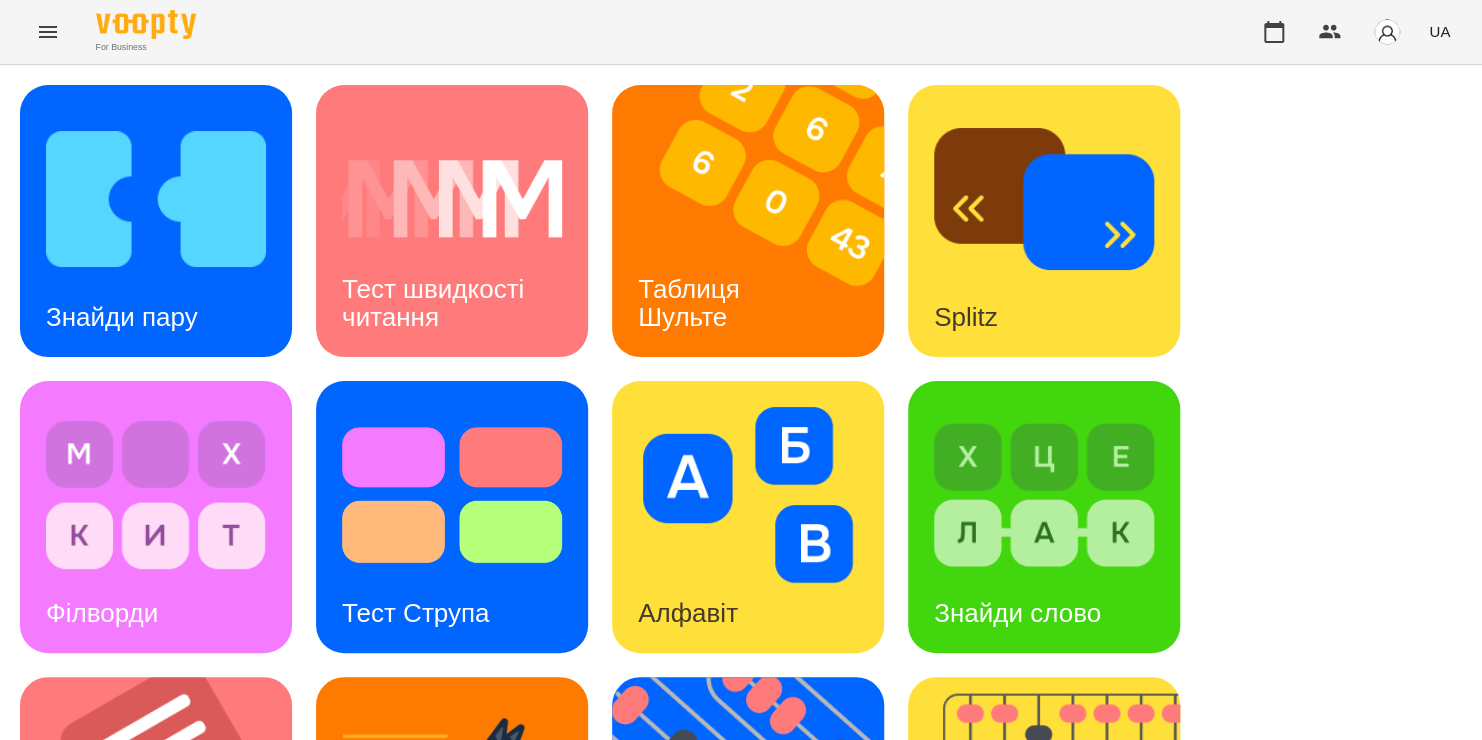scroll, scrollTop: 802, scrollLeft: 0, axis: vertical 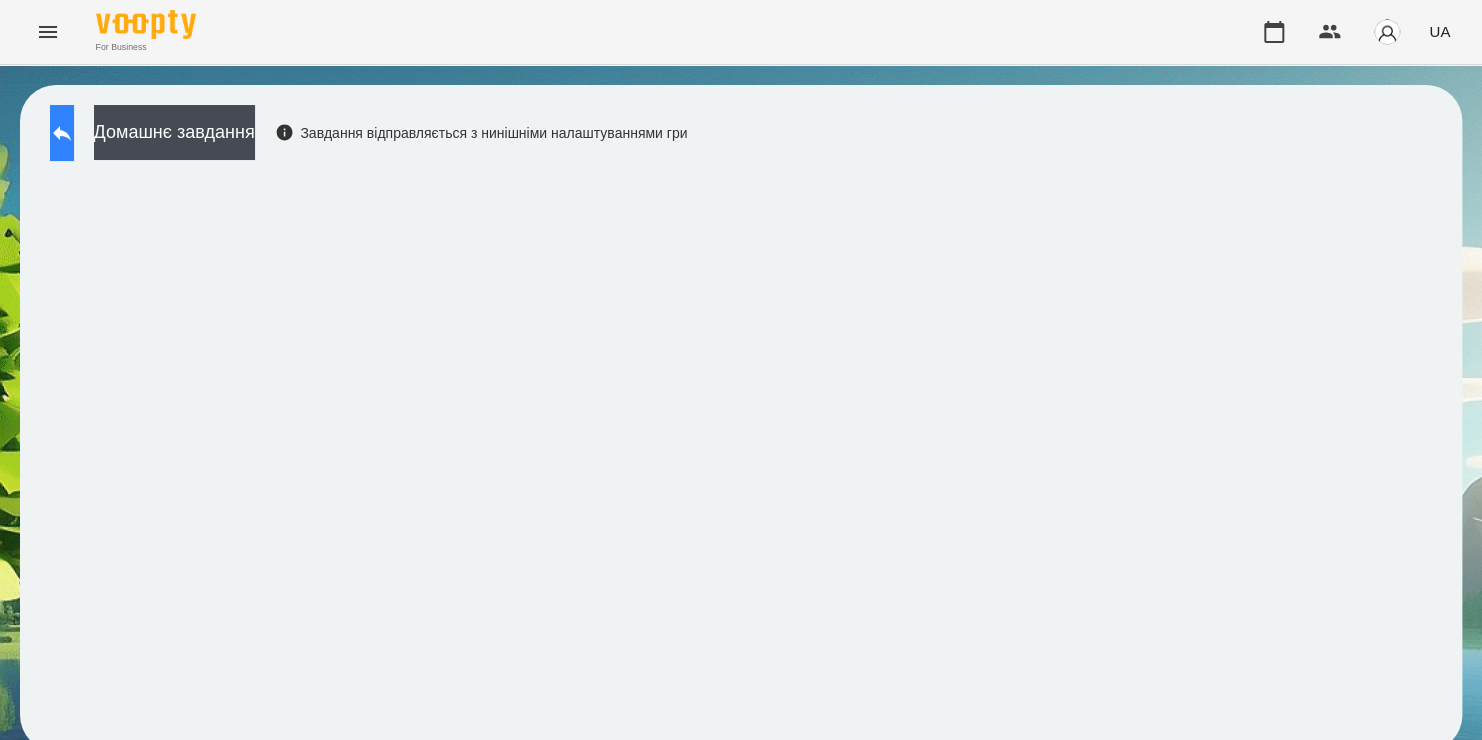 click at bounding box center [62, 133] 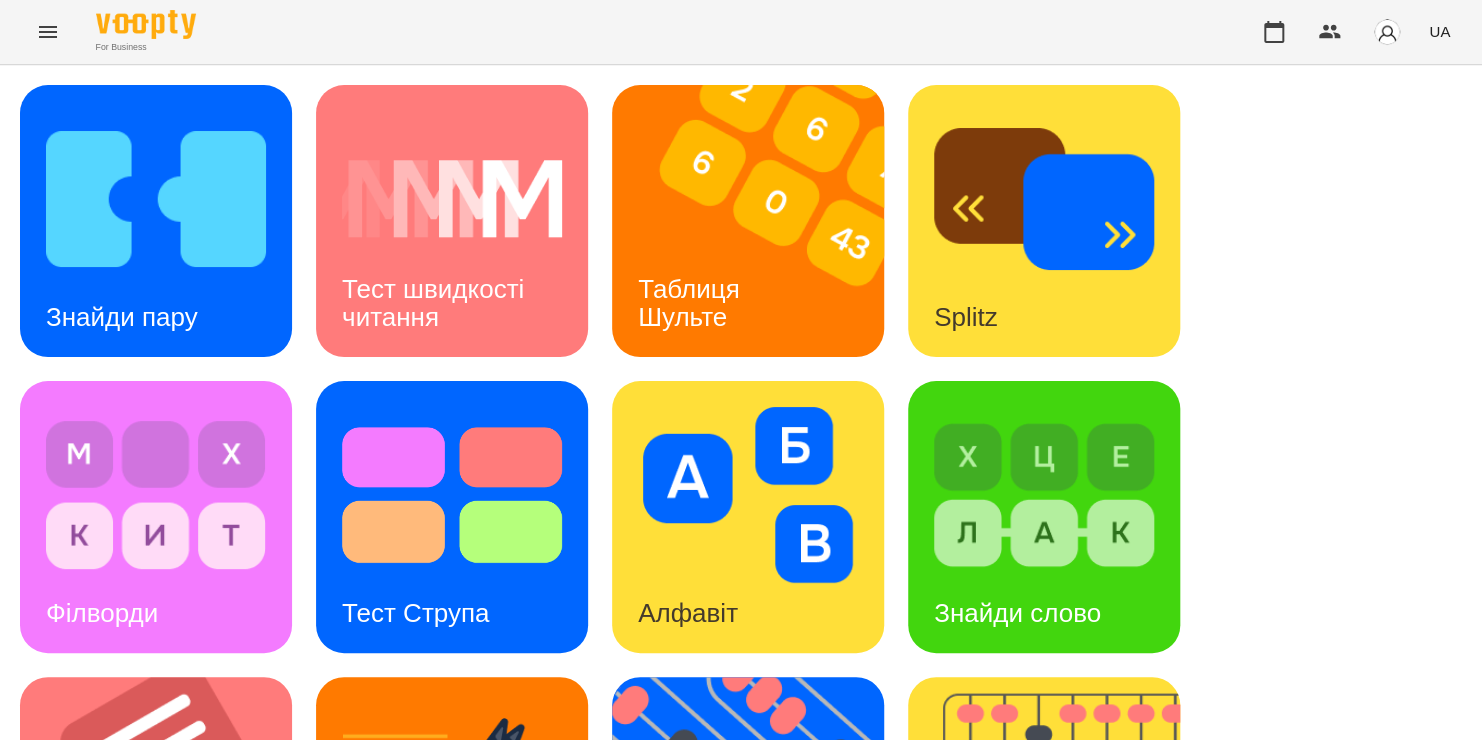 scroll, scrollTop: 0, scrollLeft: 0, axis: both 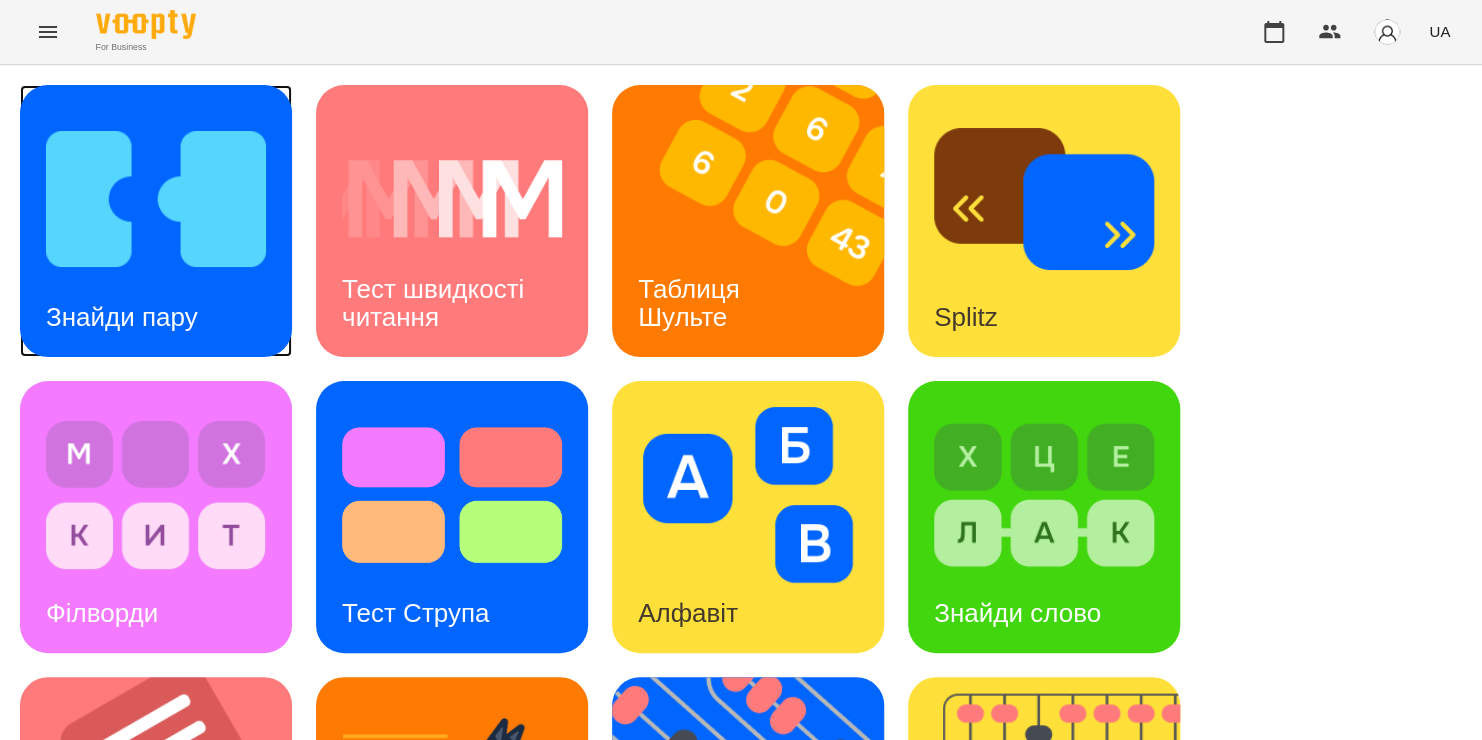 click at bounding box center [156, 199] 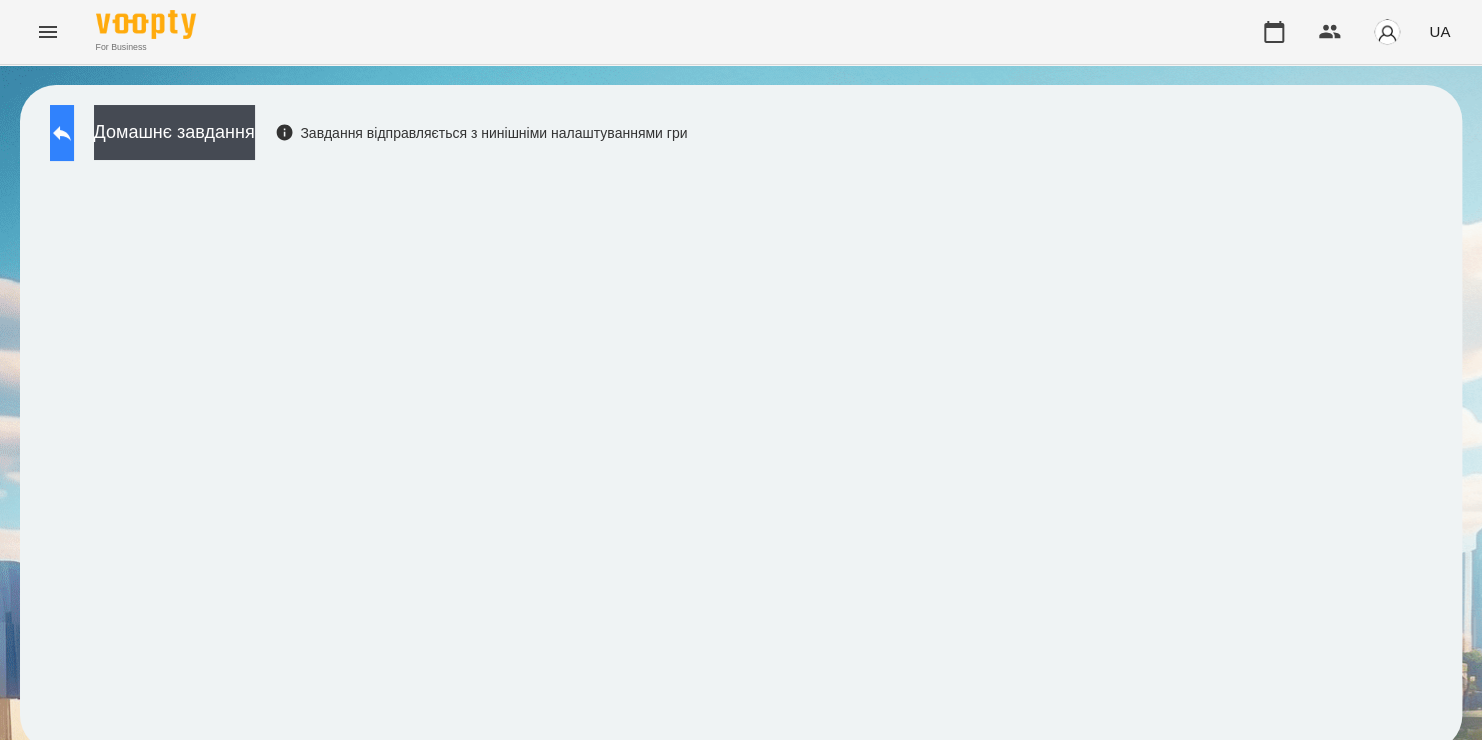 click at bounding box center (62, 133) 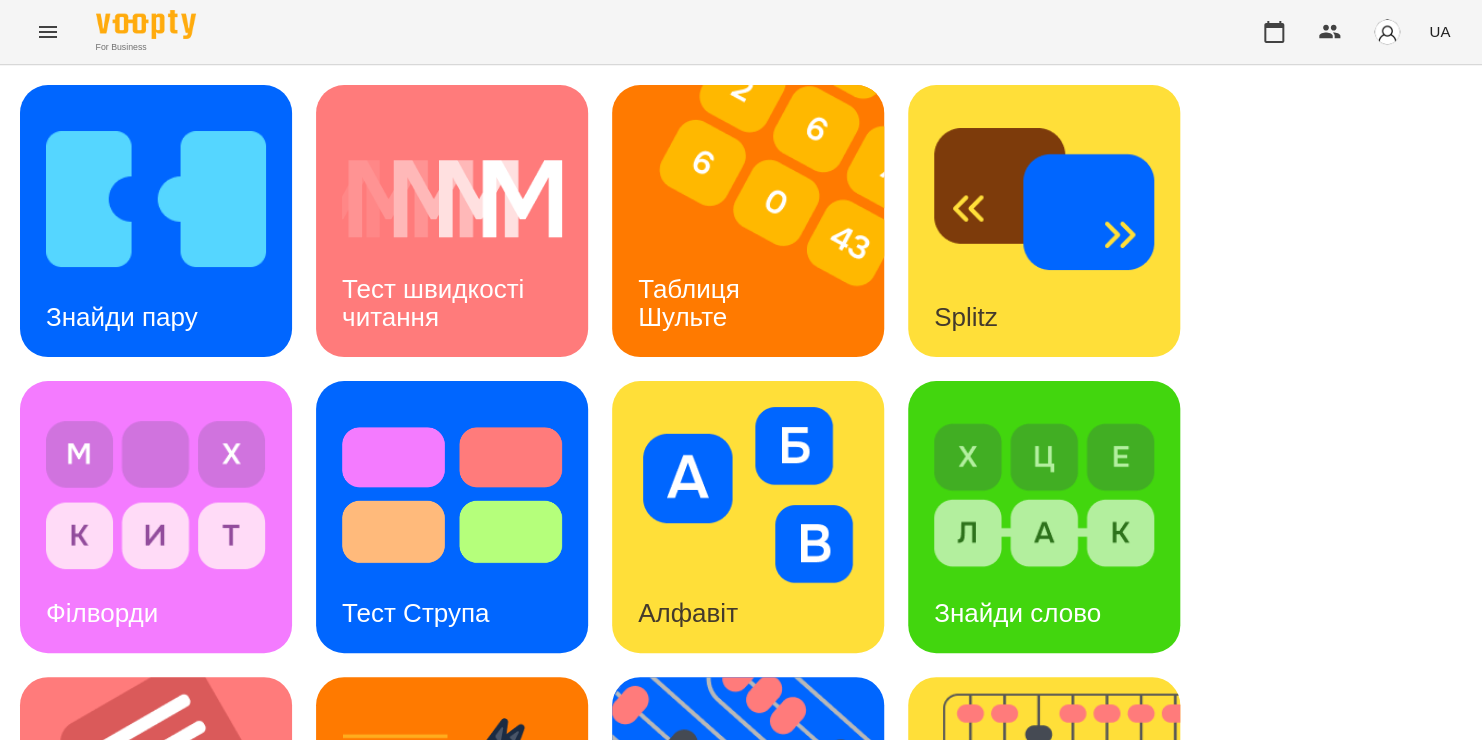 scroll, scrollTop: 820, scrollLeft: 0, axis: vertical 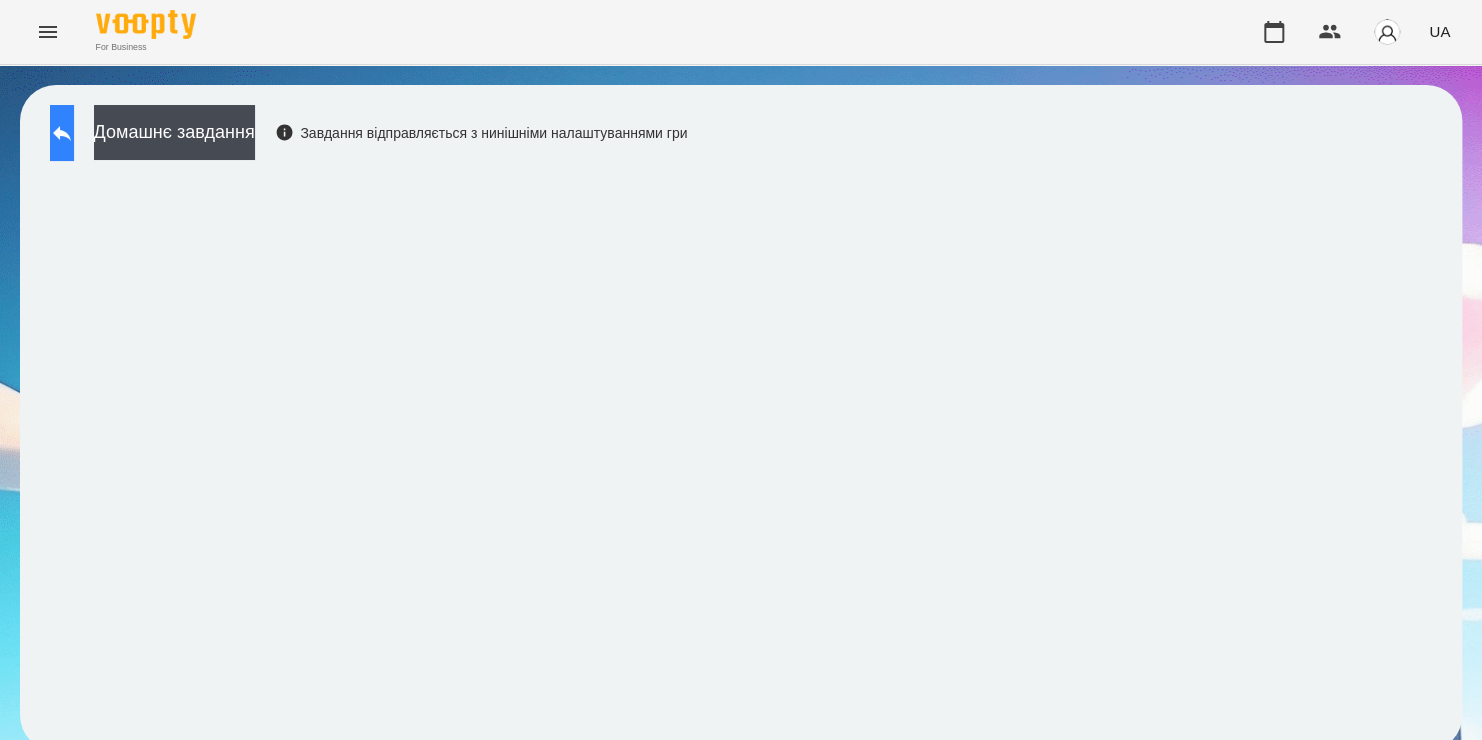 click at bounding box center [62, 133] 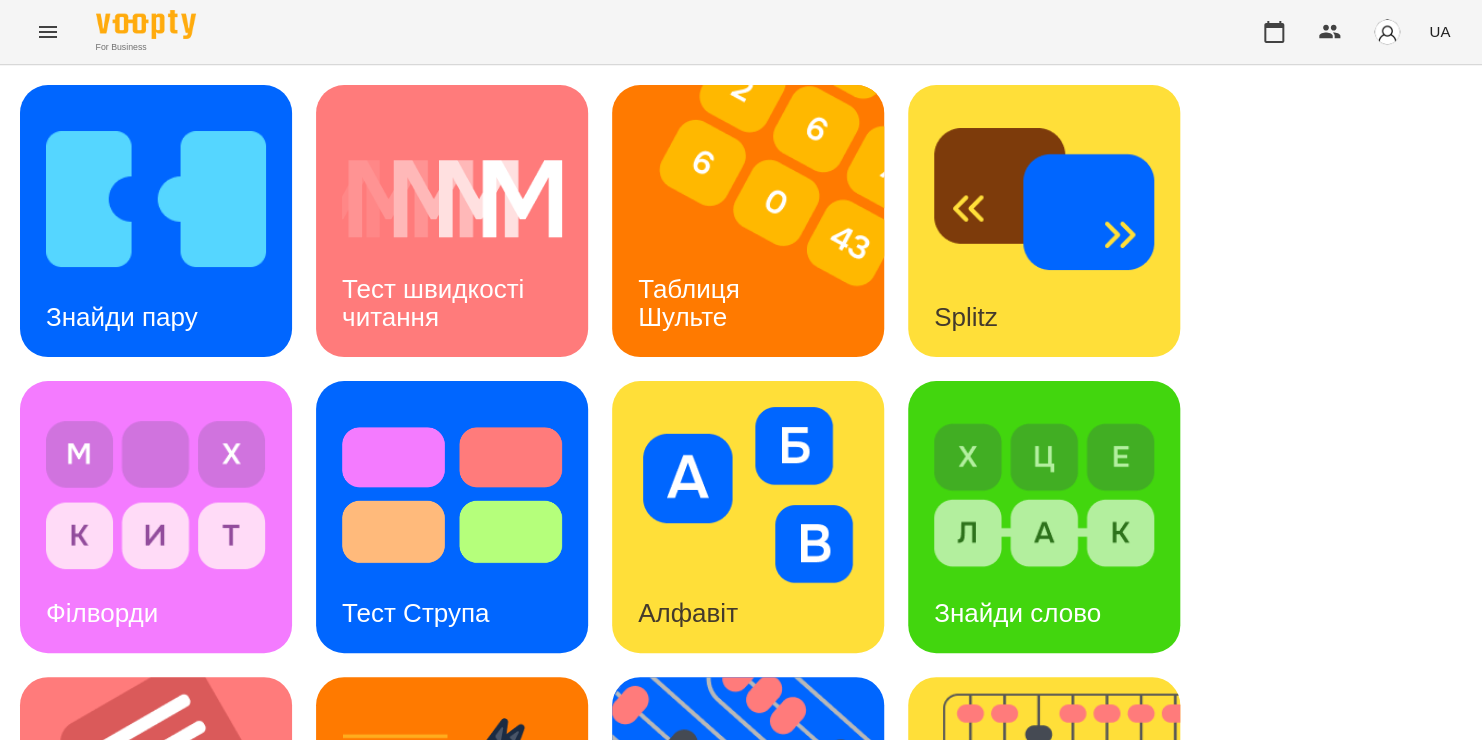 scroll, scrollTop: 572, scrollLeft: 0, axis: vertical 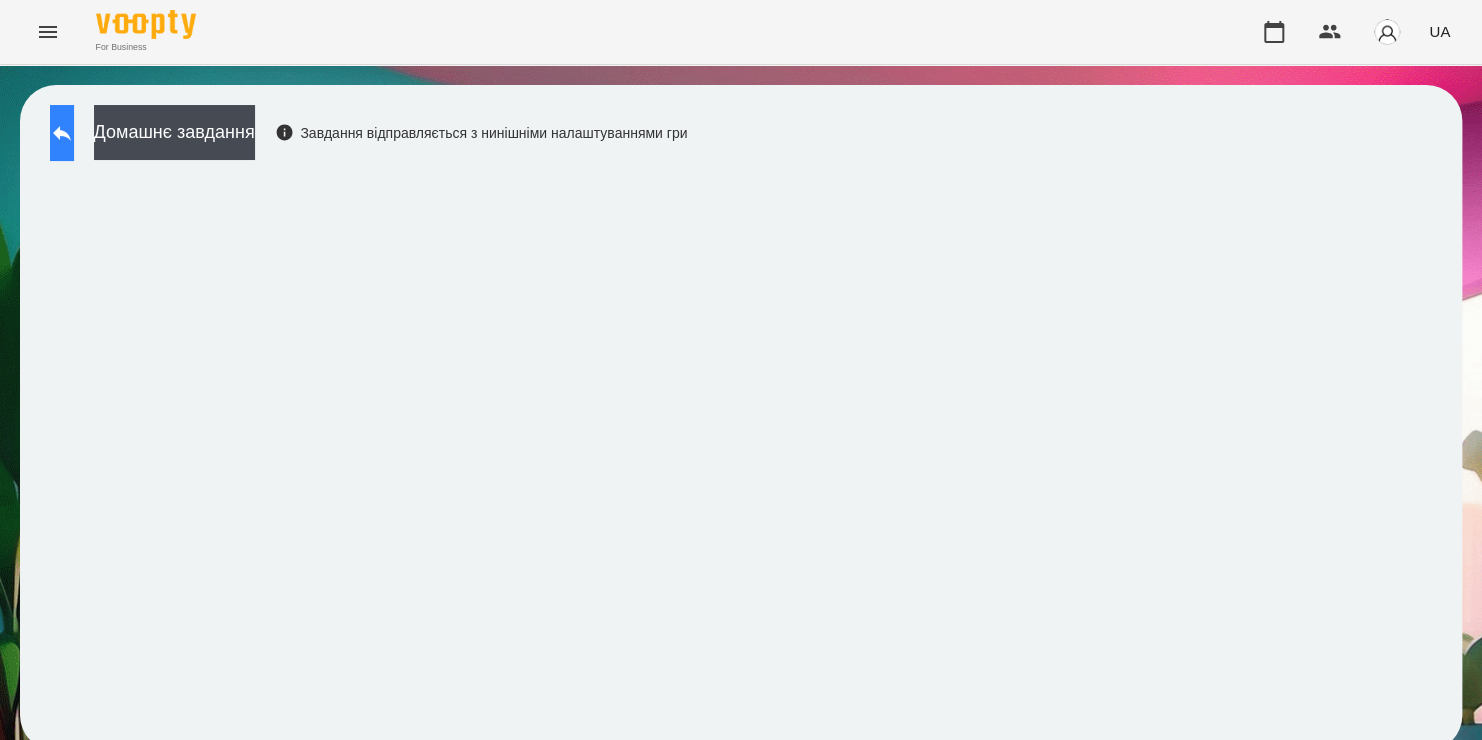 click at bounding box center (62, 133) 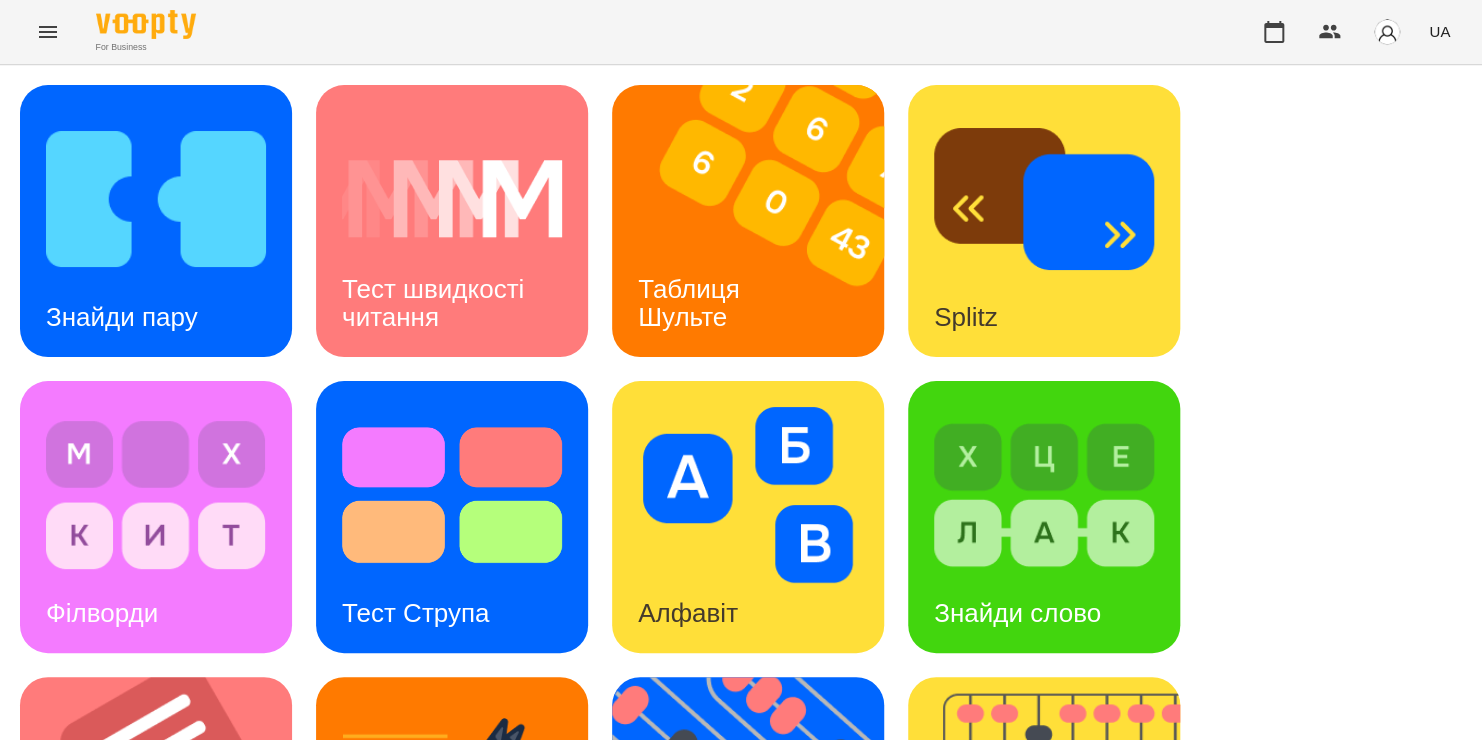 scroll, scrollTop: 820, scrollLeft: 0, axis: vertical 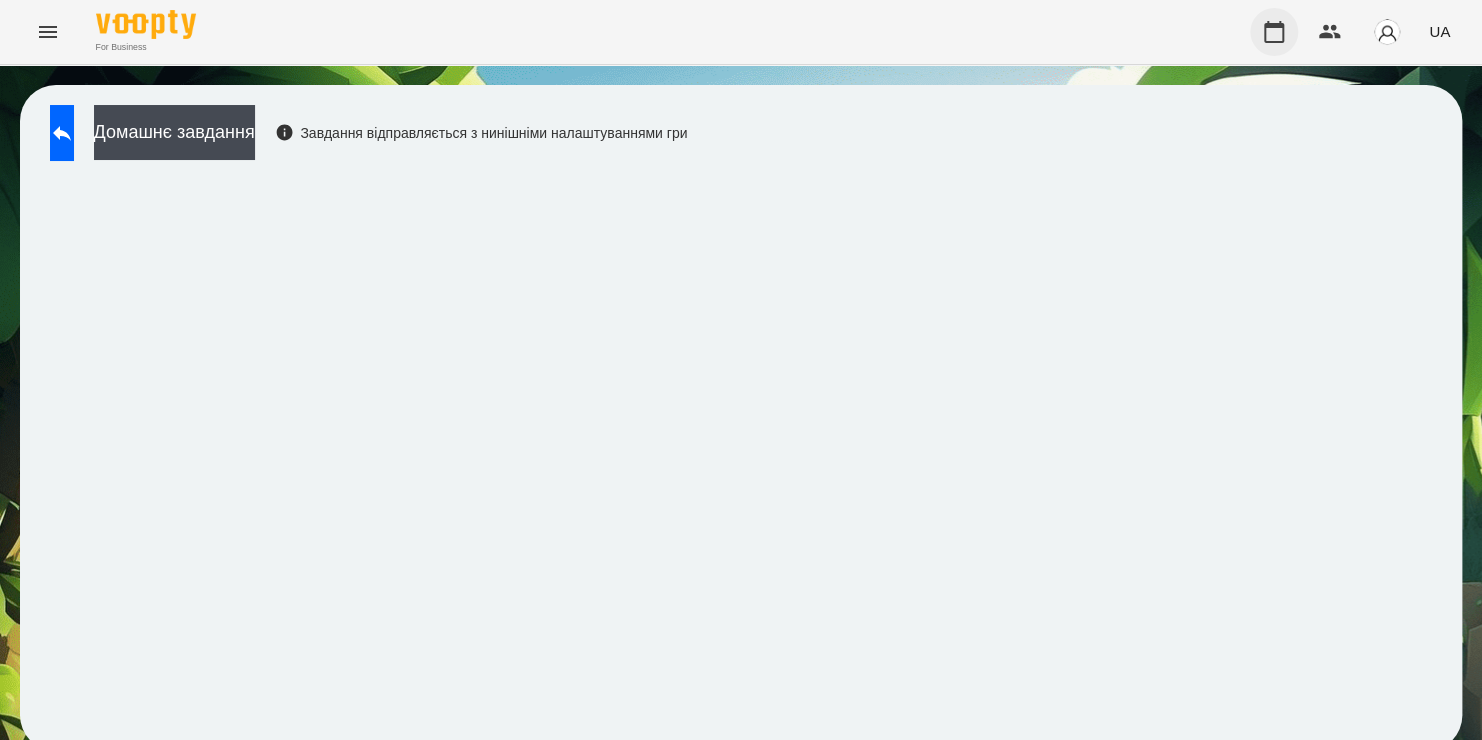 click 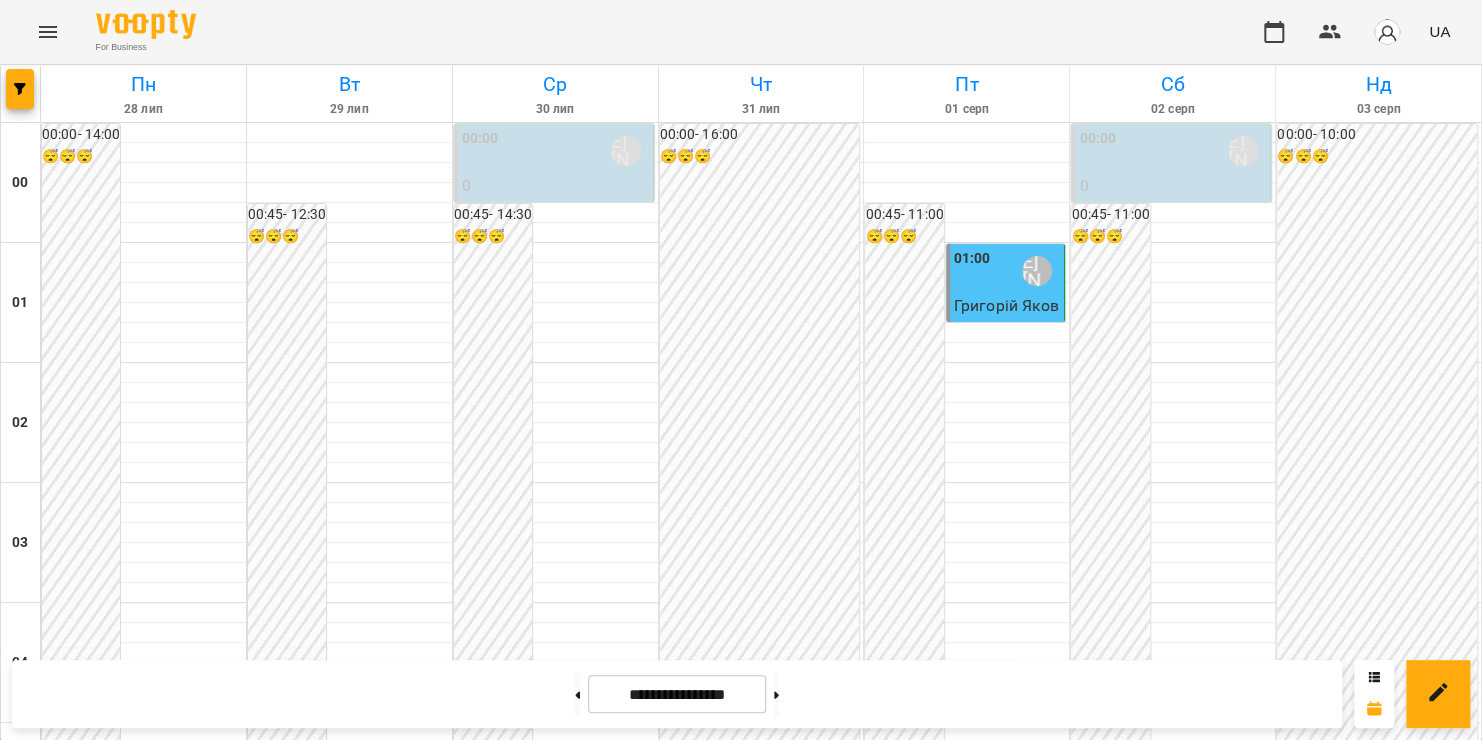 scroll, scrollTop: 1872, scrollLeft: 0, axis: vertical 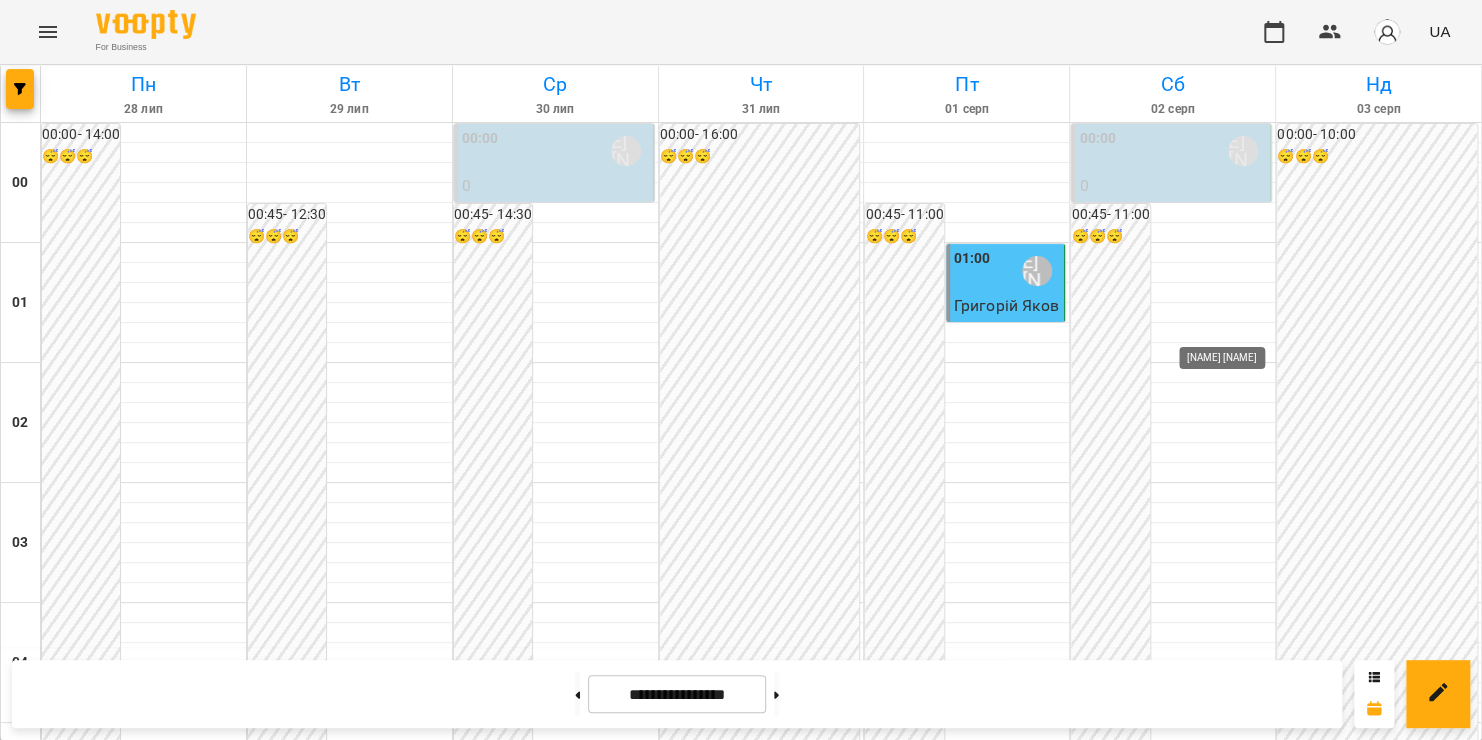 click on "[LAST] [FIRST]" at bounding box center (1243, 2191) 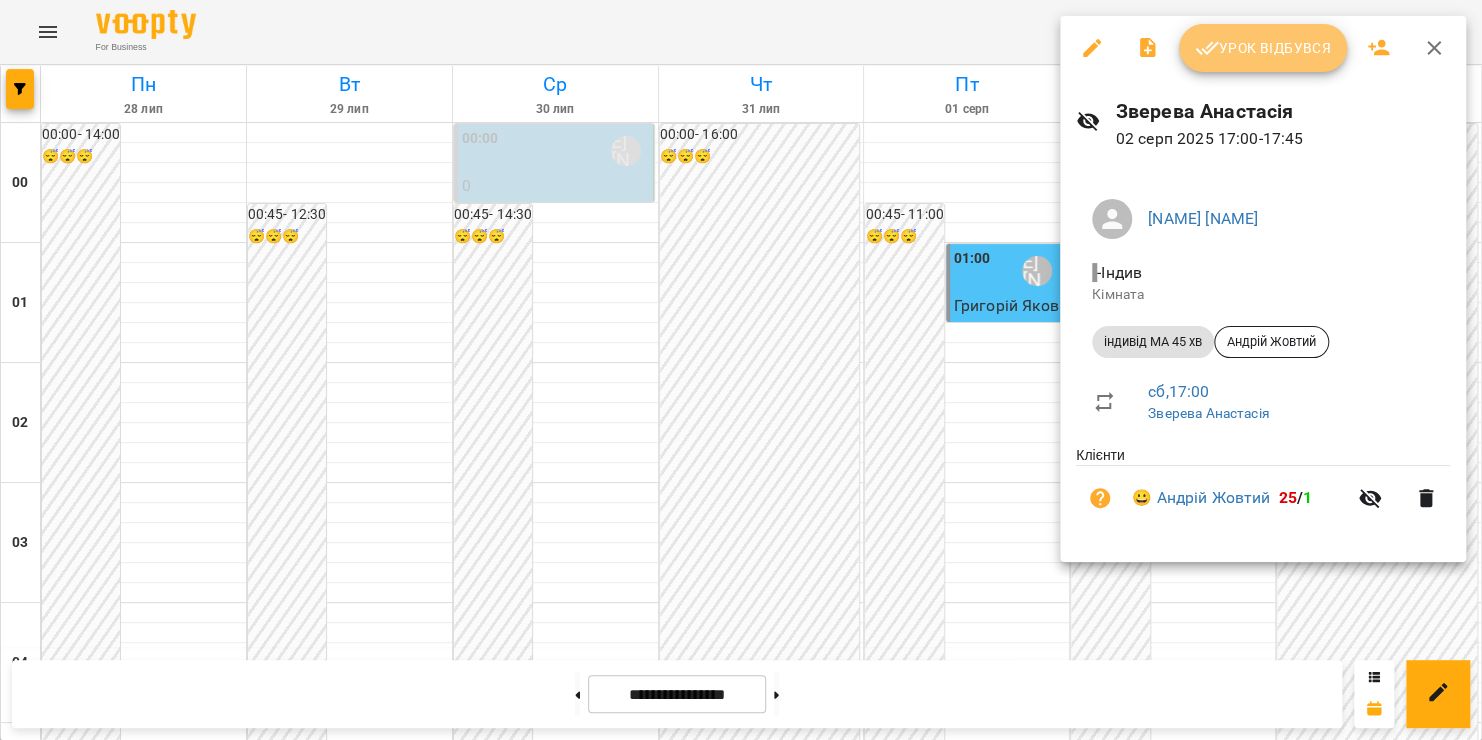 click on "Урок відбувся" at bounding box center (1263, 48) 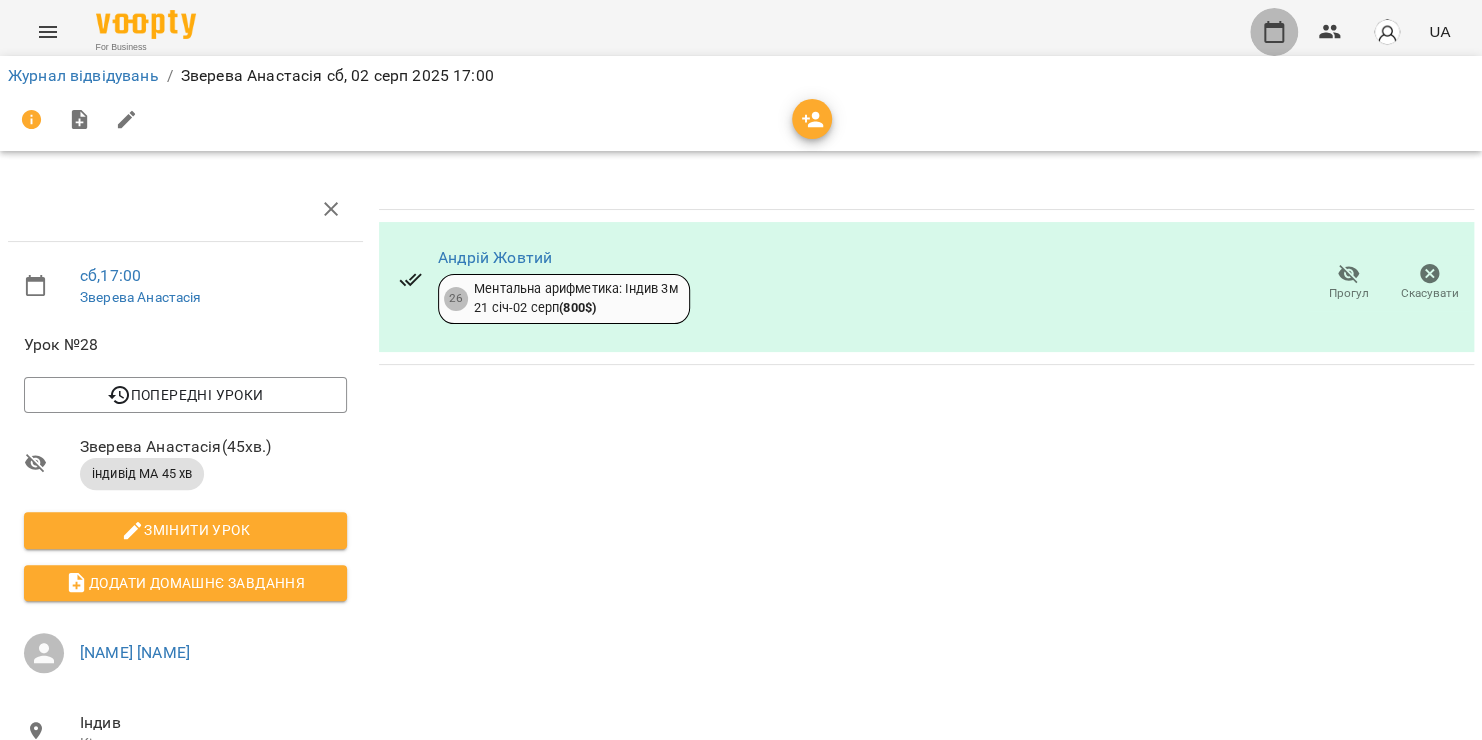 click at bounding box center [1274, 32] 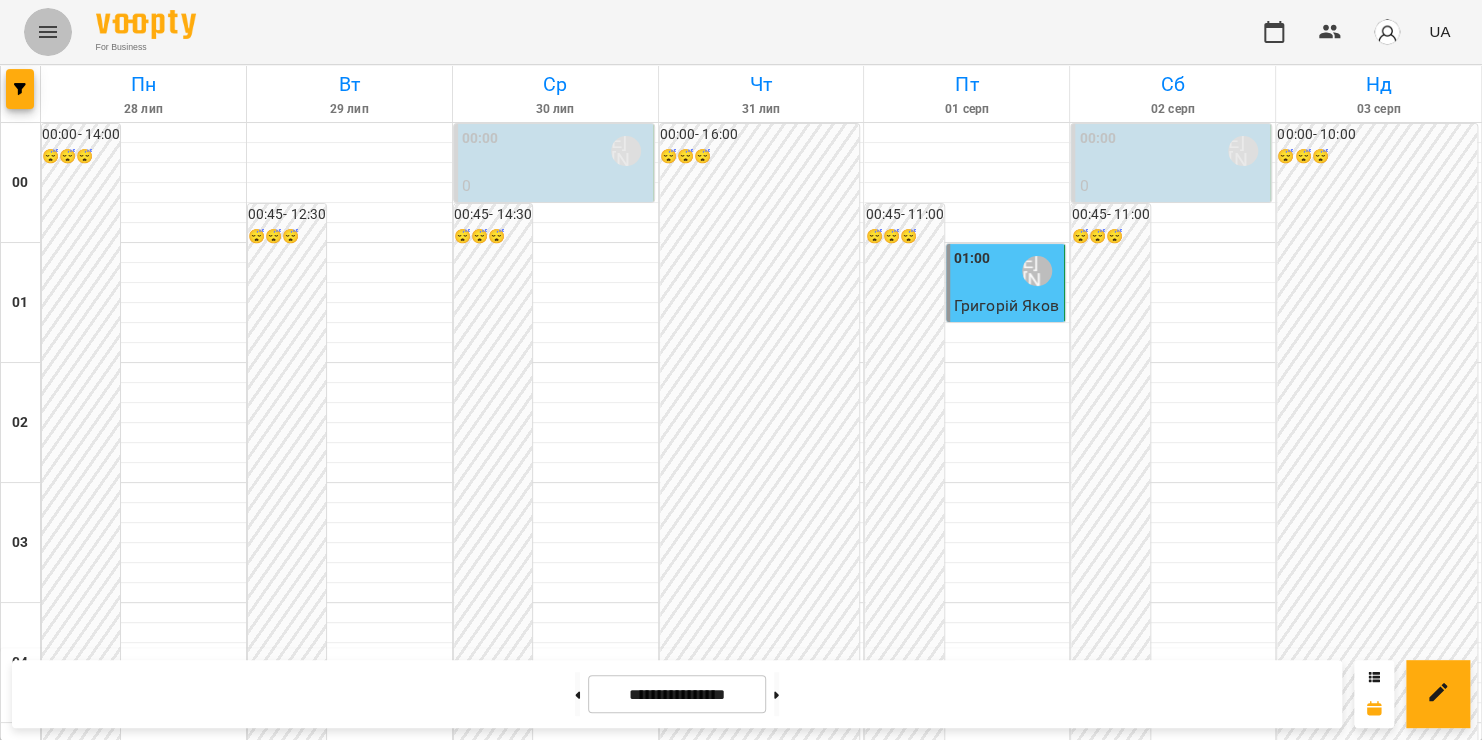 click at bounding box center (48, 32) 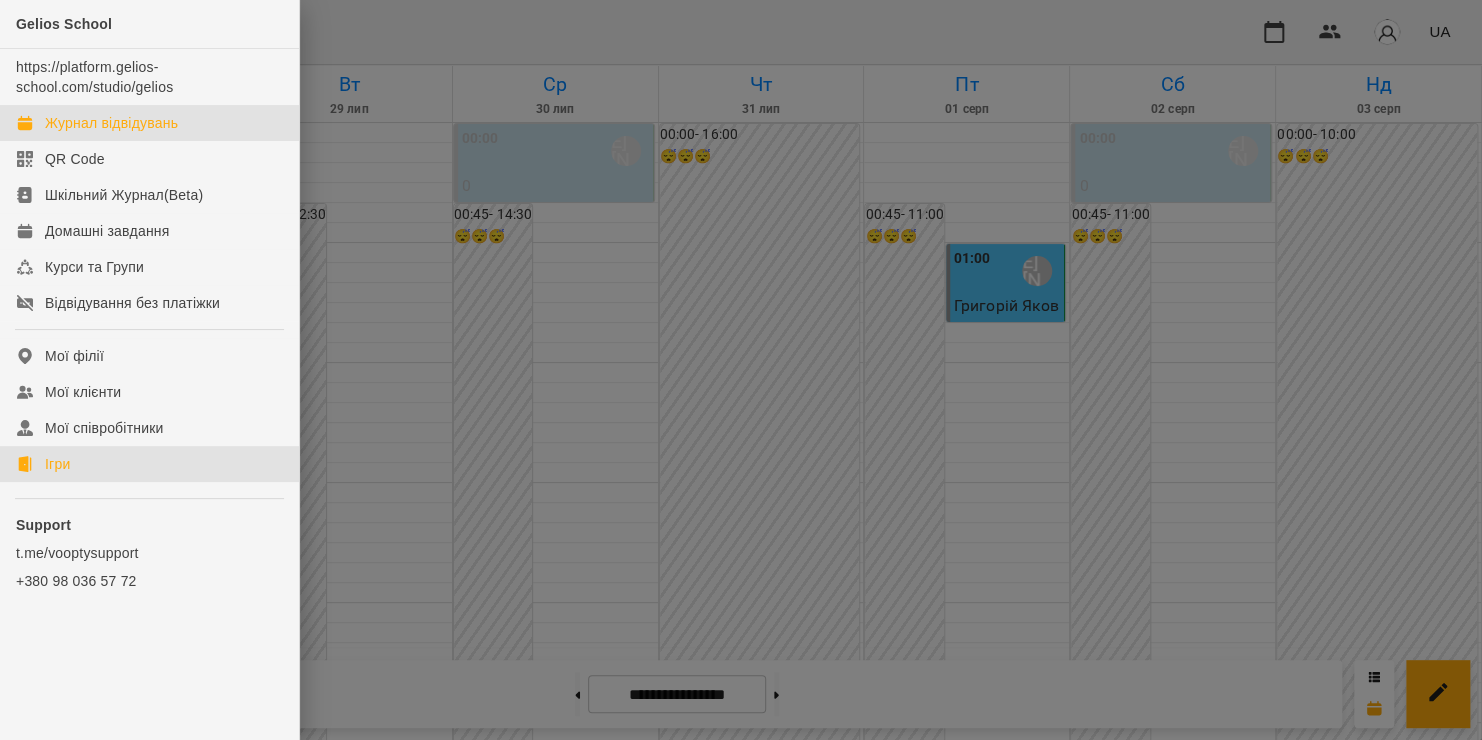 click on "Ігри" 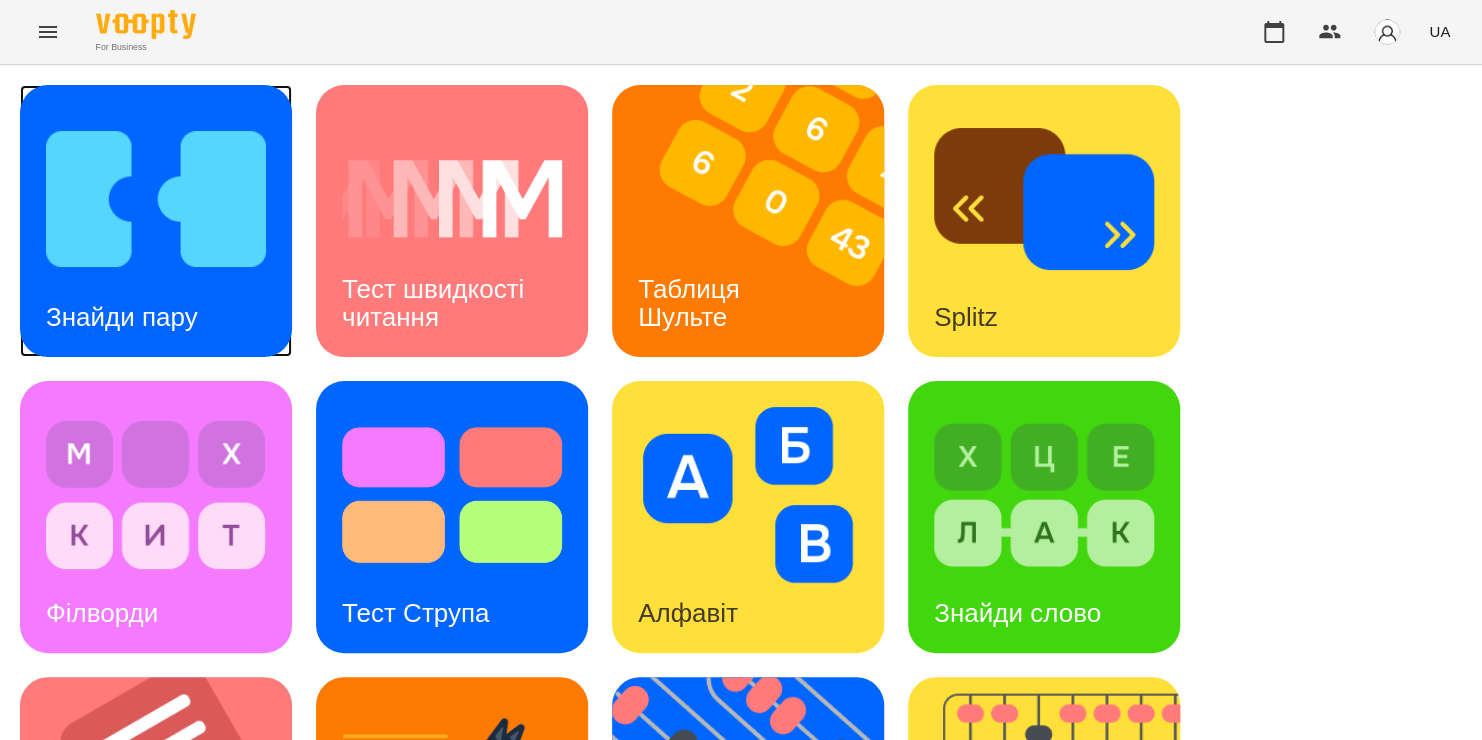 click at bounding box center (156, 199) 